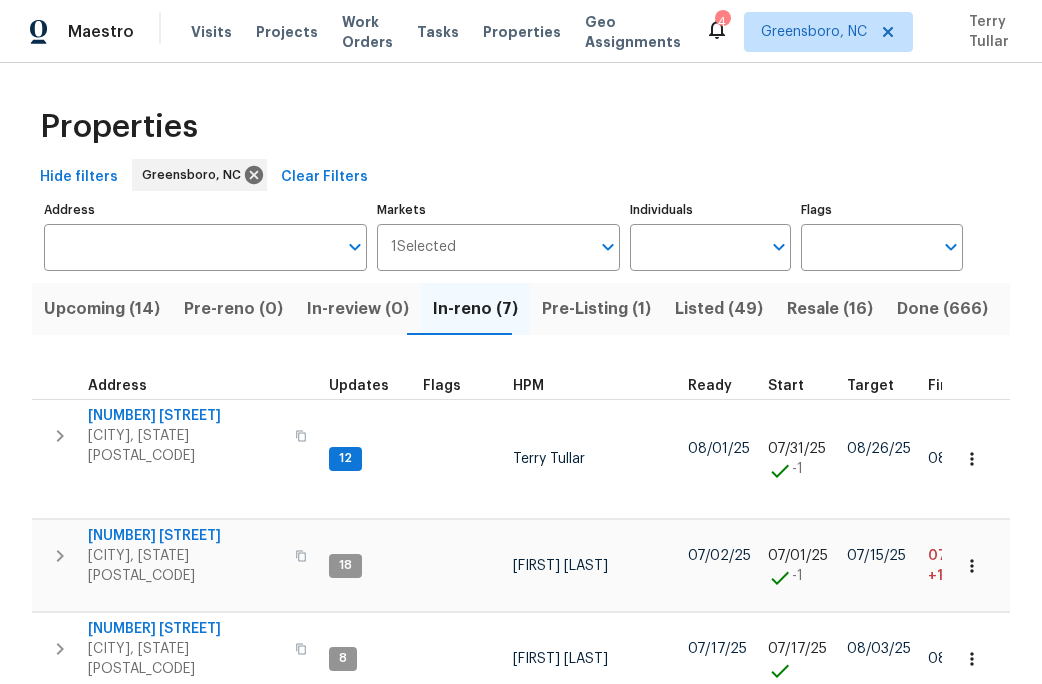scroll, scrollTop: 0, scrollLeft: 0, axis: both 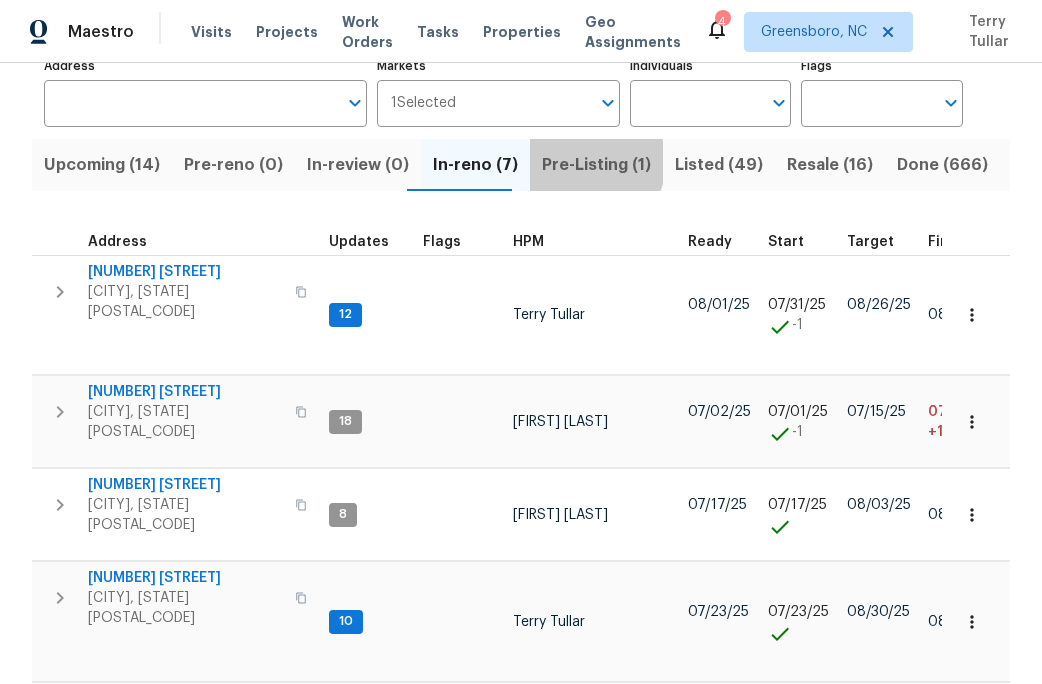 click on "Pre-Listing (1)" at bounding box center (596, 165) 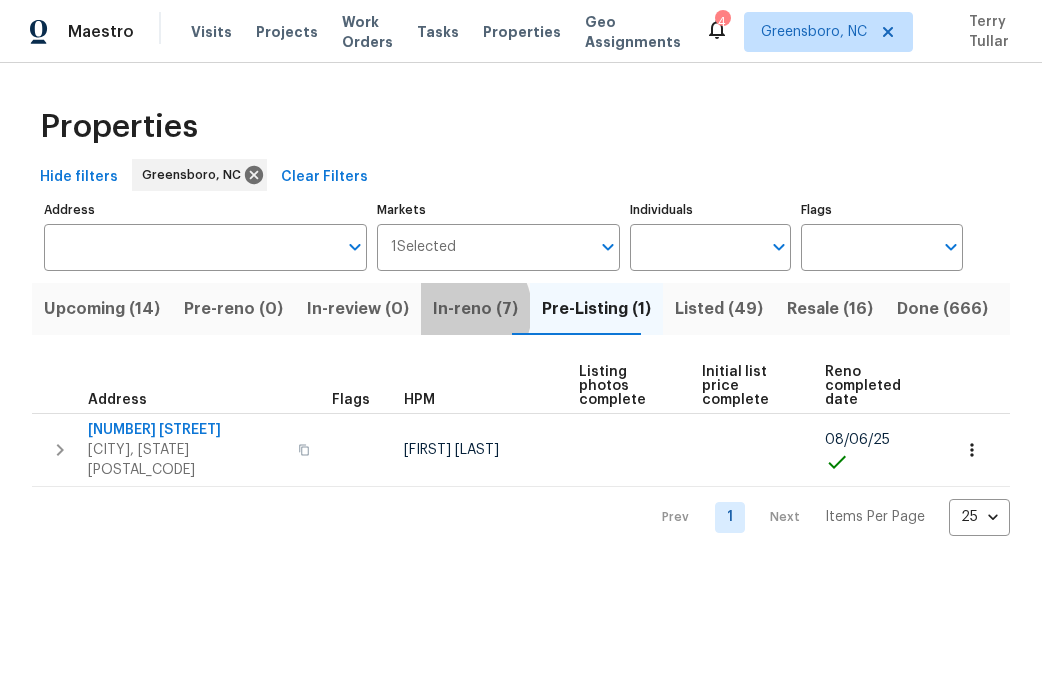 click on "In-reno (7)" at bounding box center (475, 309) 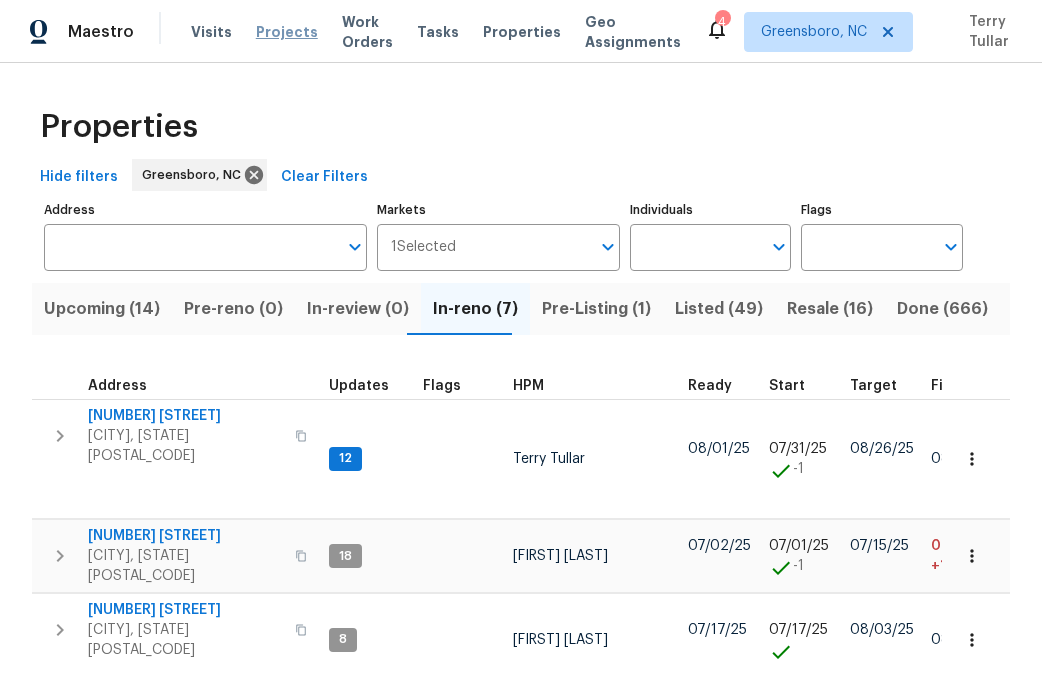 click on "Projects" at bounding box center [287, 32] 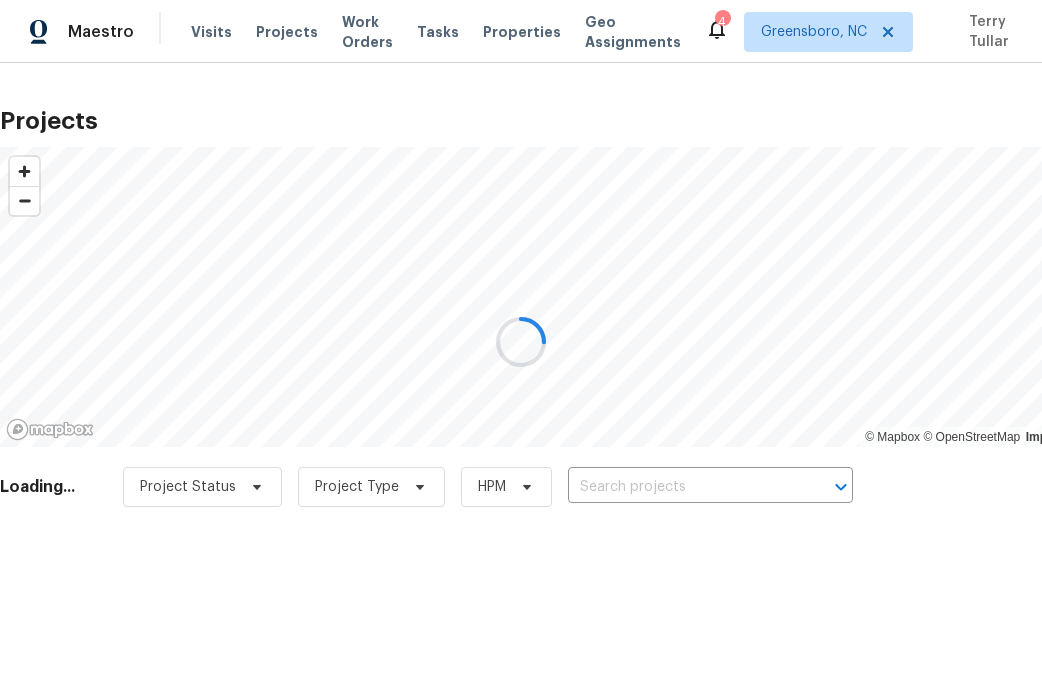 click at bounding box center [521, 342] 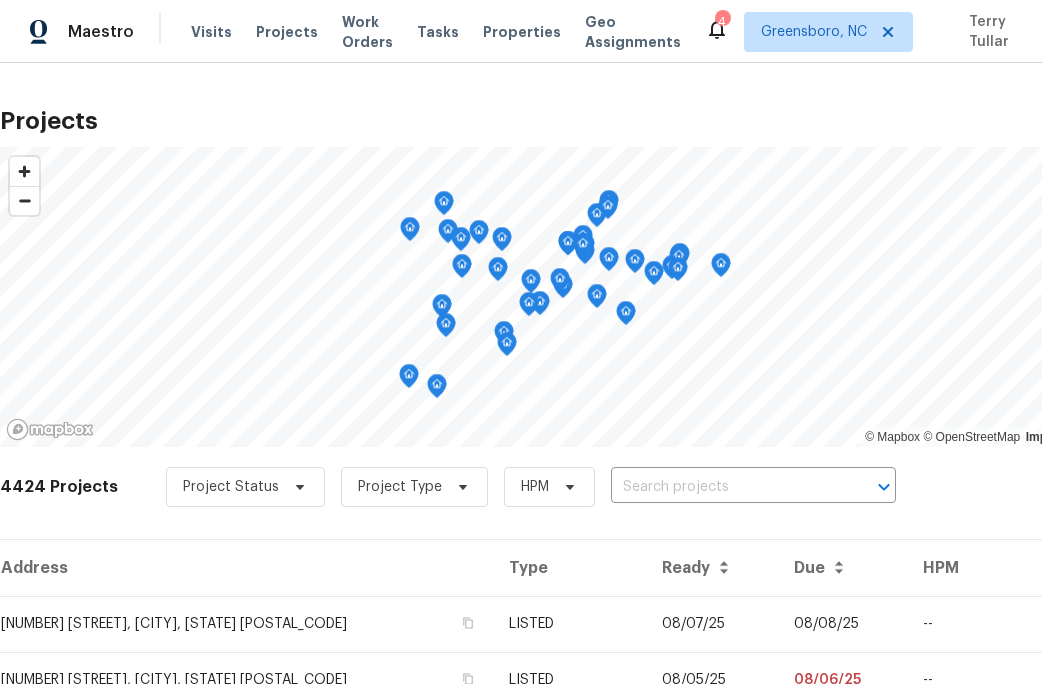 click on "Project Status Project Type HPM ​" at bounding box center (531, 487) 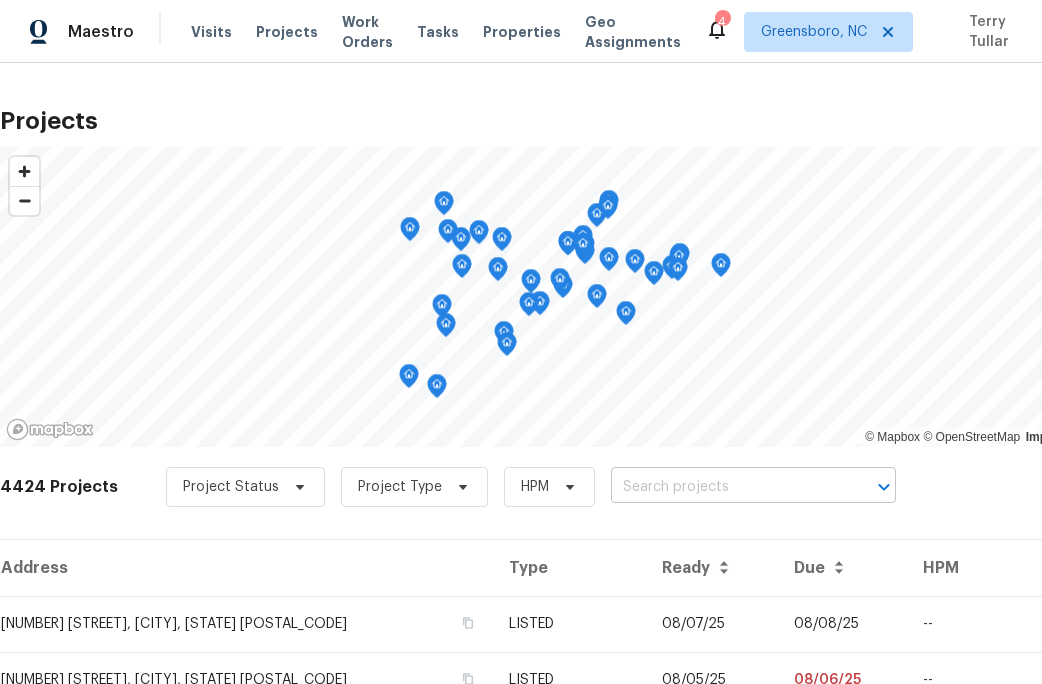 click at bounding box center (725, 487) 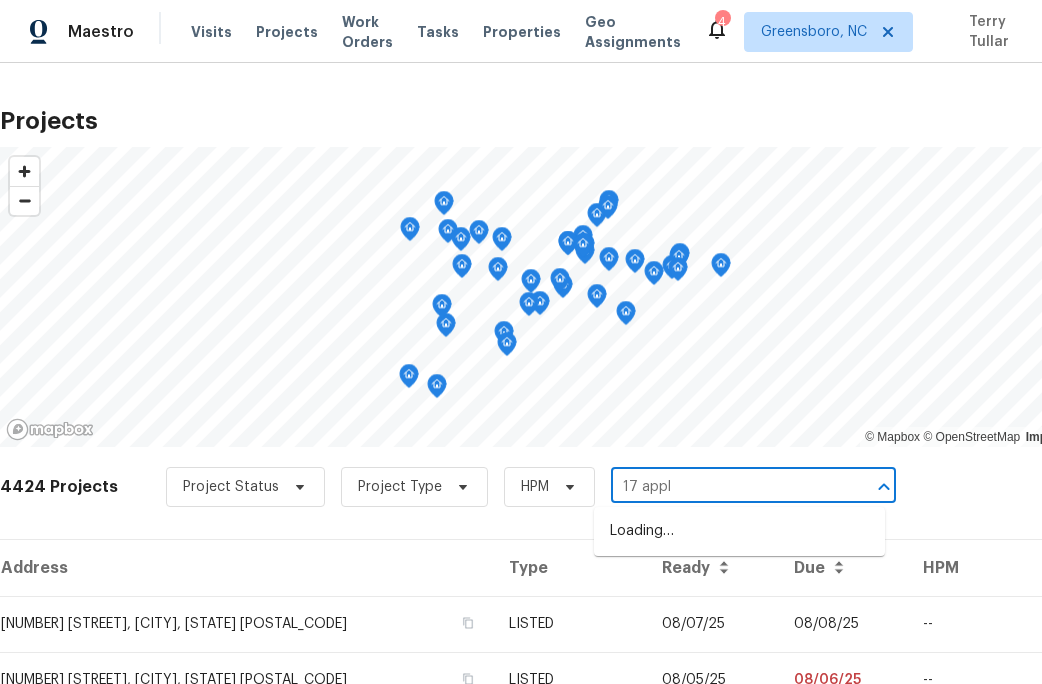 type on "[NUMBER] apple" 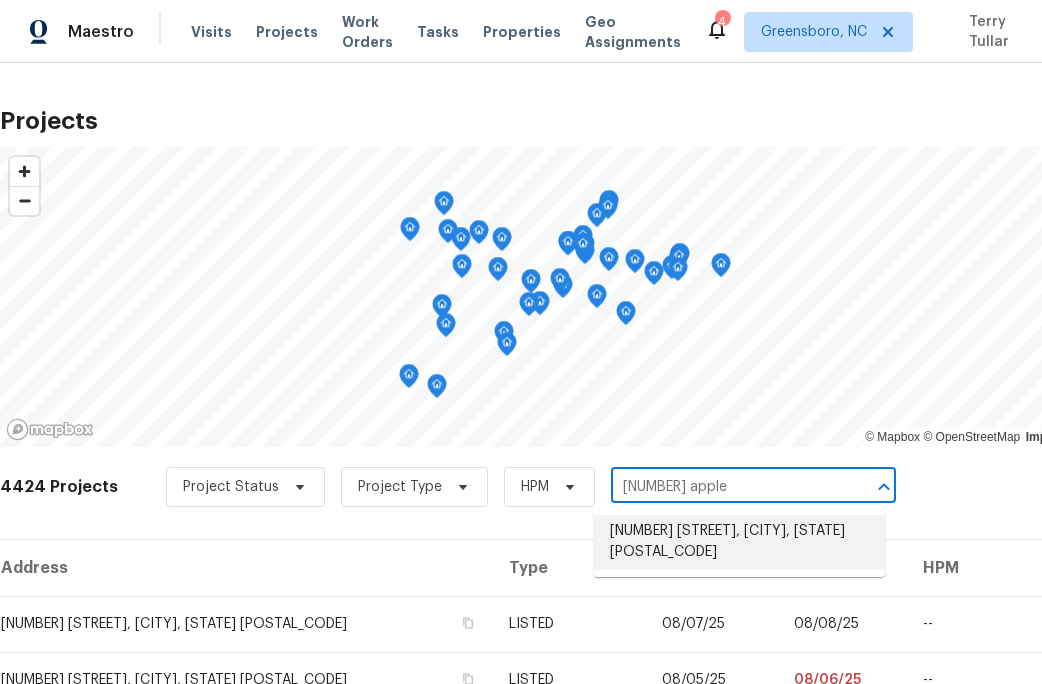click on "[NUMBER] [STREET], [CITY], [STATE] [POSTAL_CODE]" at bounding box center [739, 542] 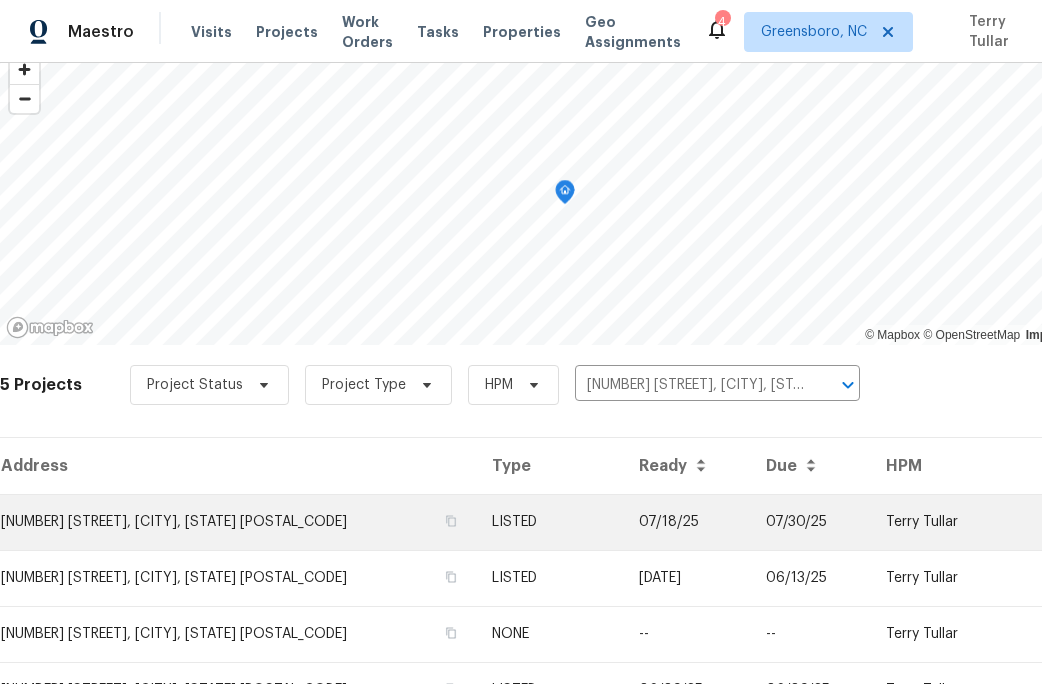 scroll, scrollTop: 215, scrollLeft: 0, axis: vertical 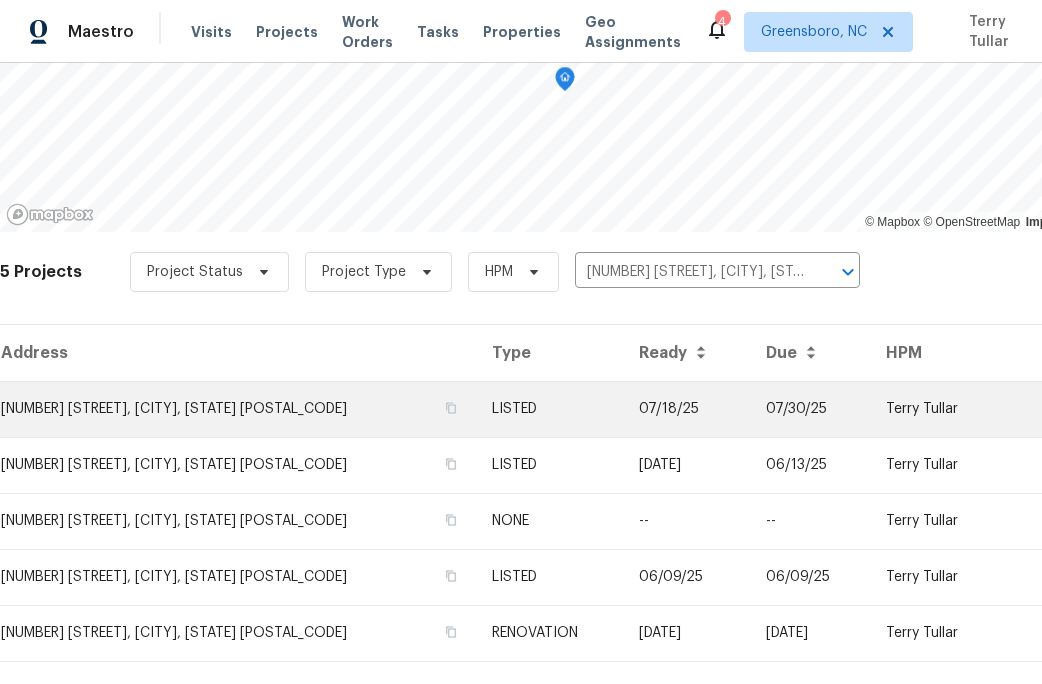 click on "LISTED" at bounding box center (549, 409) 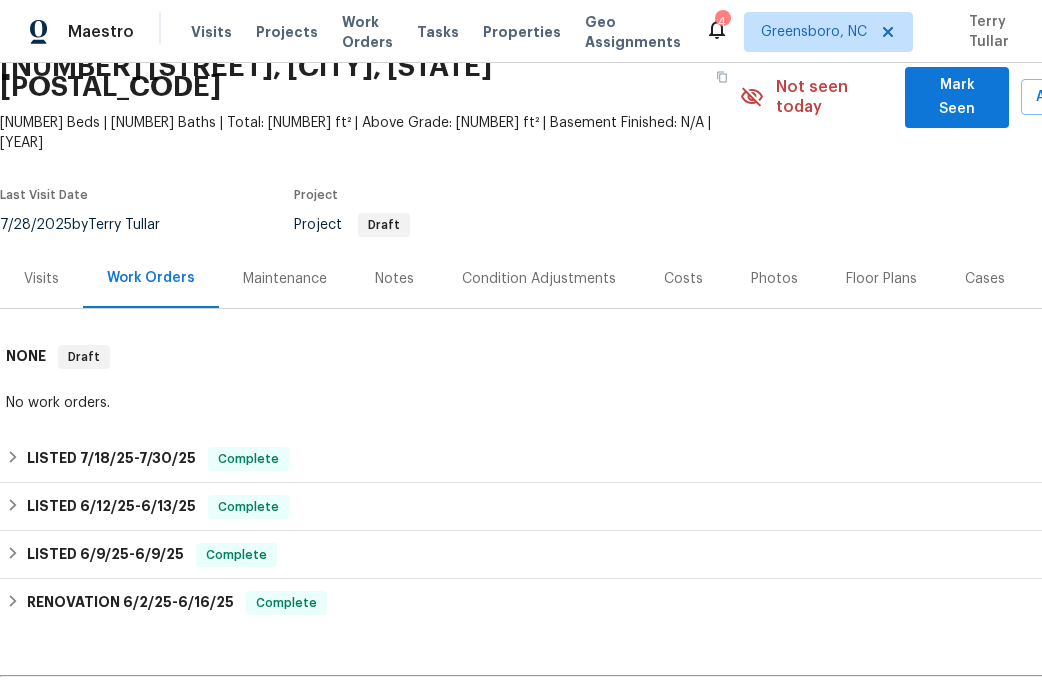 scroll, scrollTop: 303, scrollLeft: 0, axis: vertical 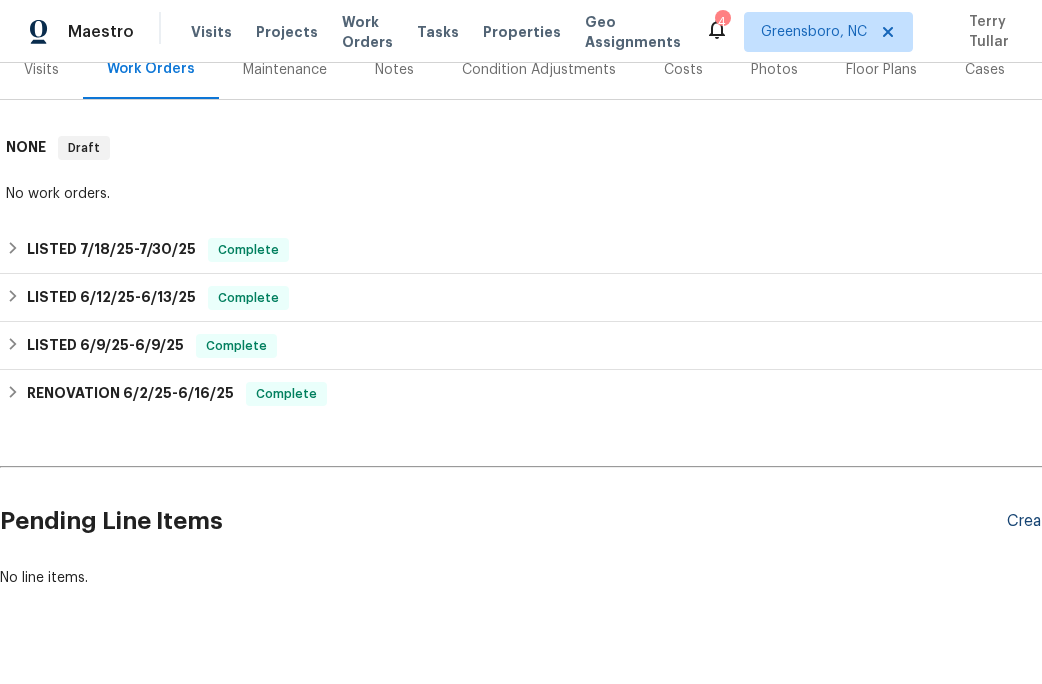 click on "Create Line Item" at bounding box center (1068, 521) 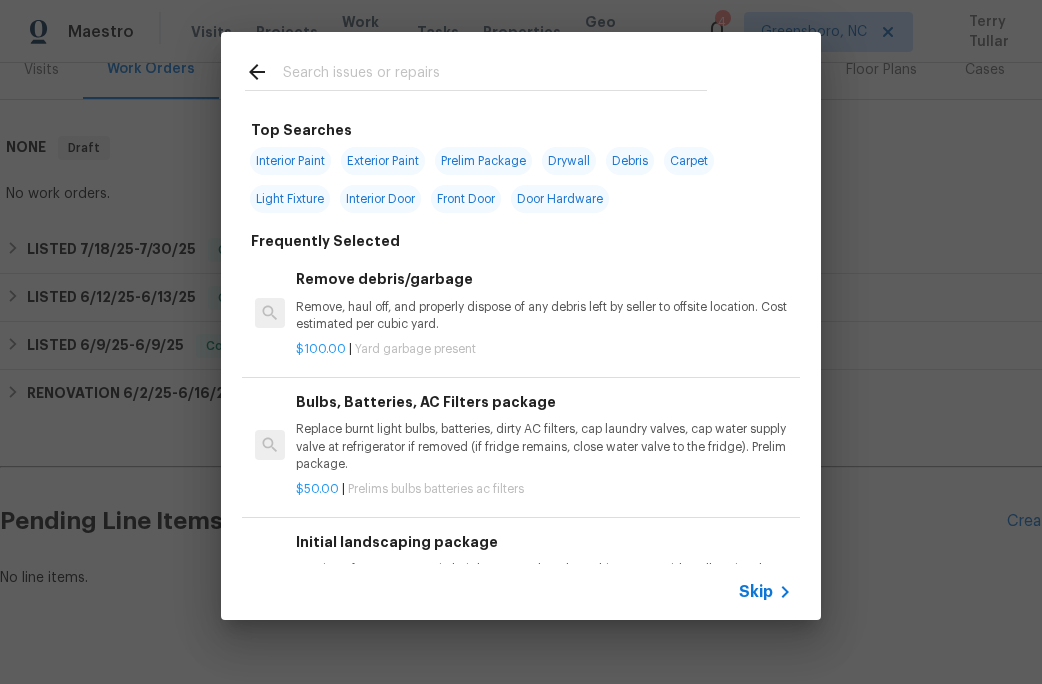click at bounding box center (495, 75) 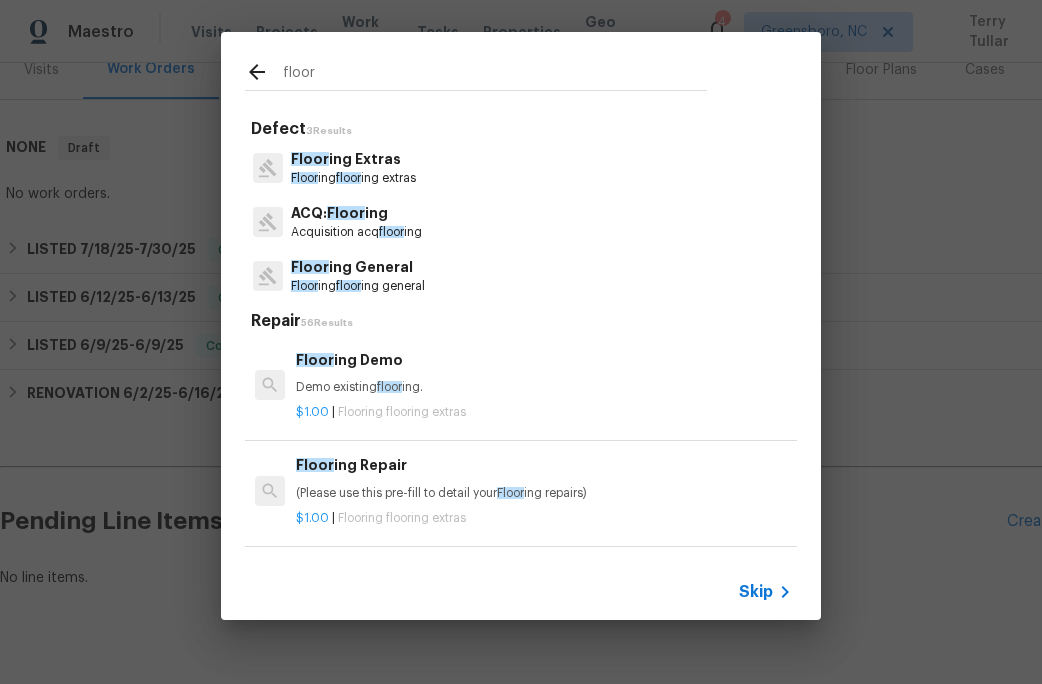type on "floor" 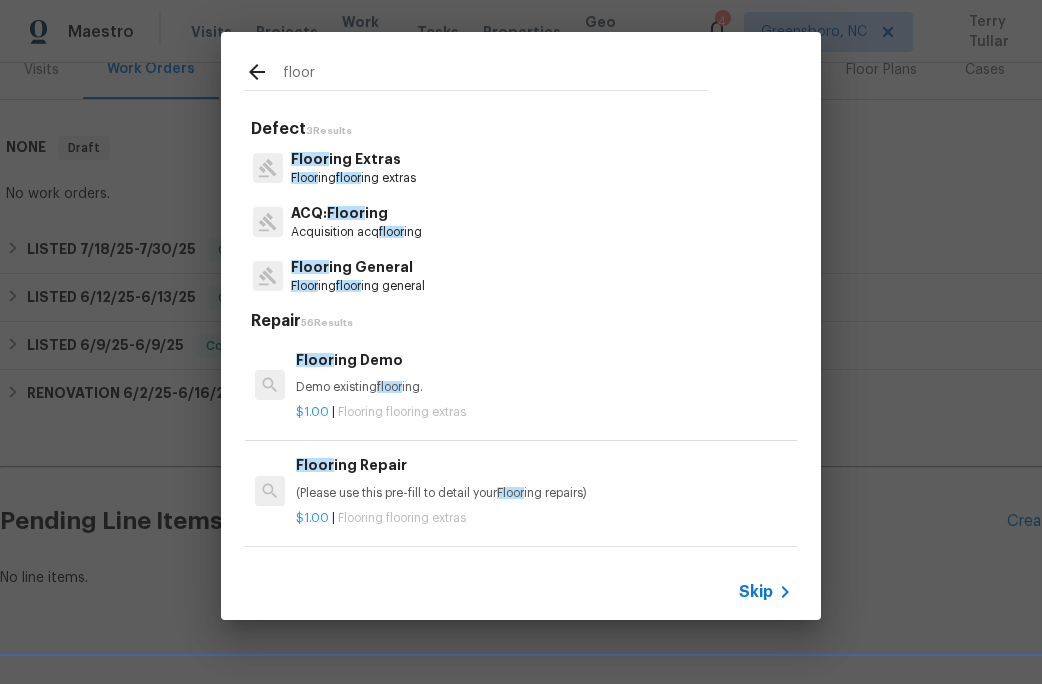 click on "Floor ing General" at bounding box center (358, 267) 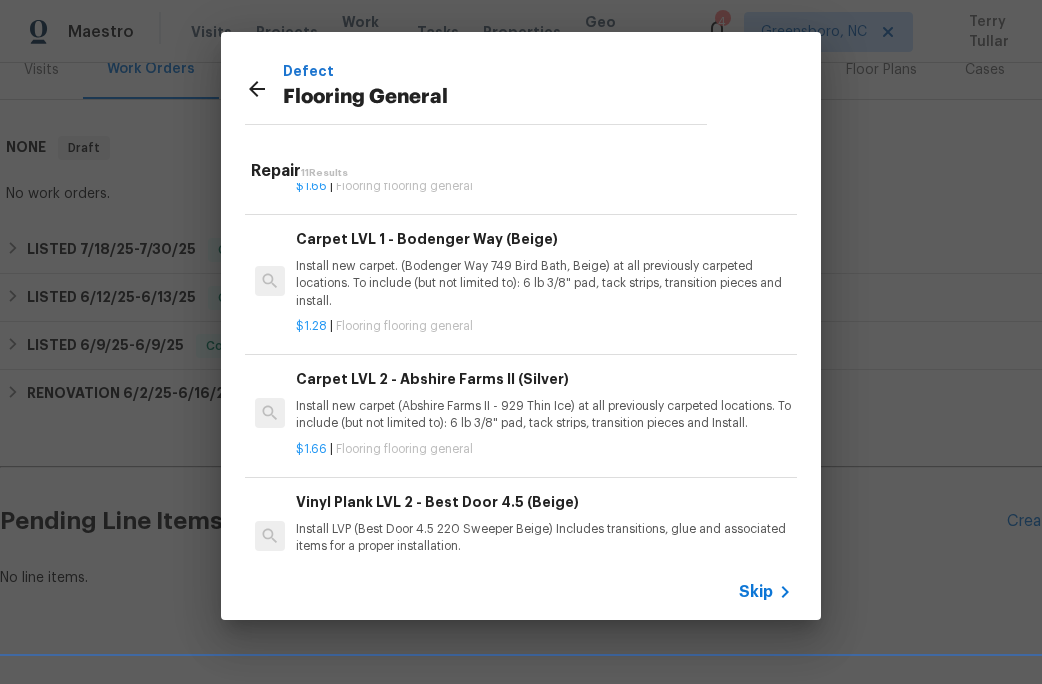 scroll, scrollTop: 906, scrollLeft: 0, axis: vertical 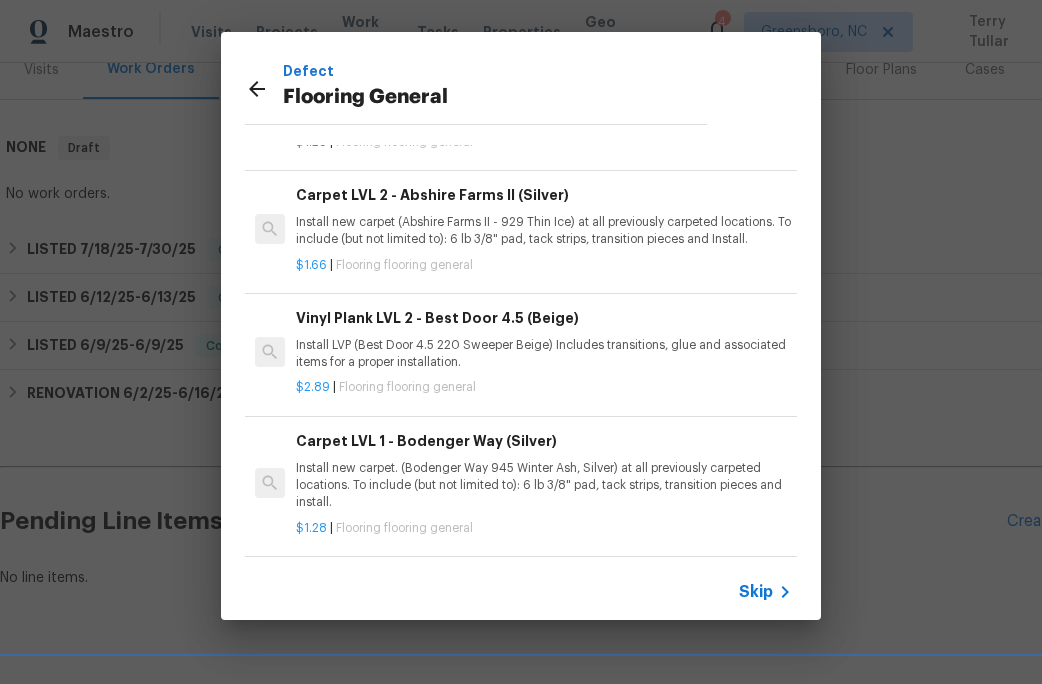 click on "Install new carpet. (Bodenger Way 945 Winter Ash, Silver) at all previously carpeted locations. To include (but not limited to): 6 lb 3/8" pad, tack strips, transition pieces and install." at bounding box center (544, 485) 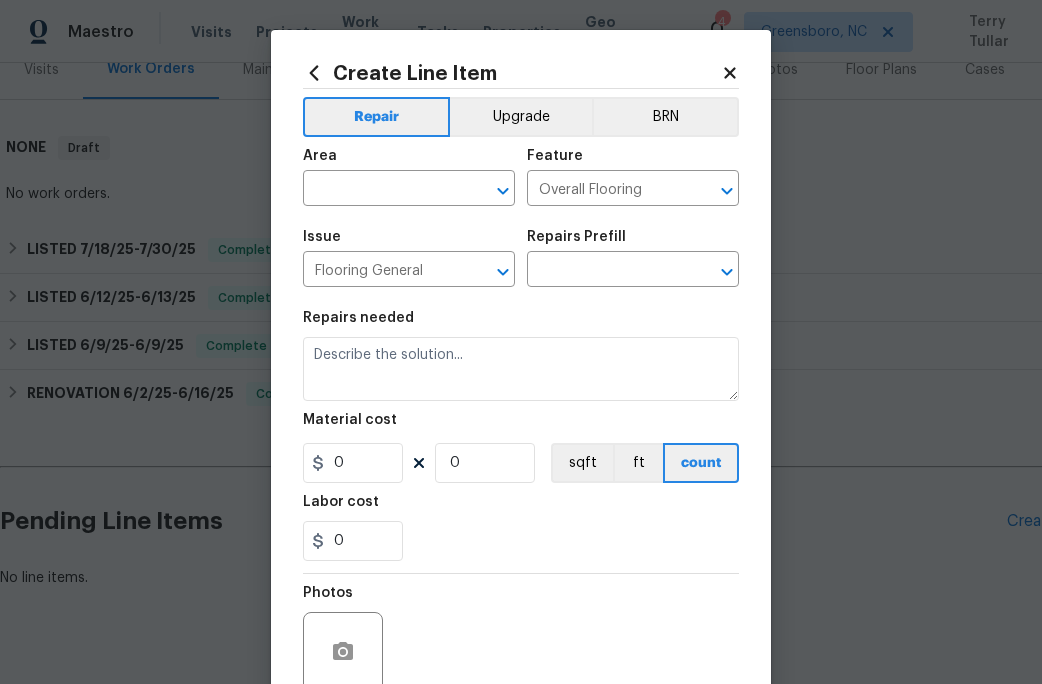 type on "Carpet LVL 1 - Bodenger Way (Silver) $1.28" 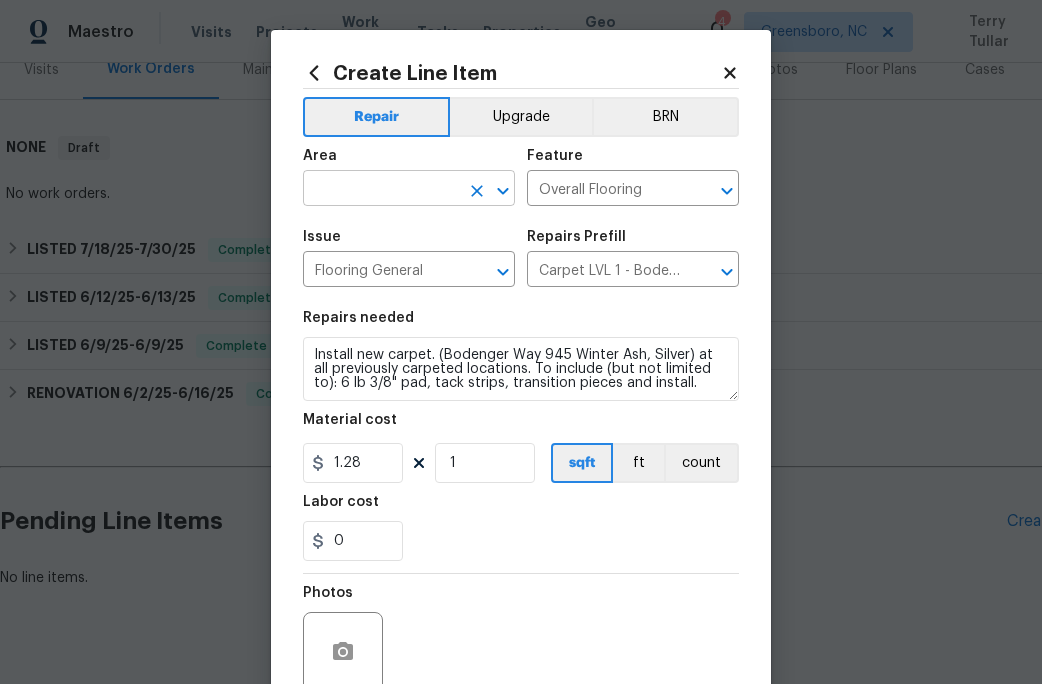 click at bounding box center [381, 190] 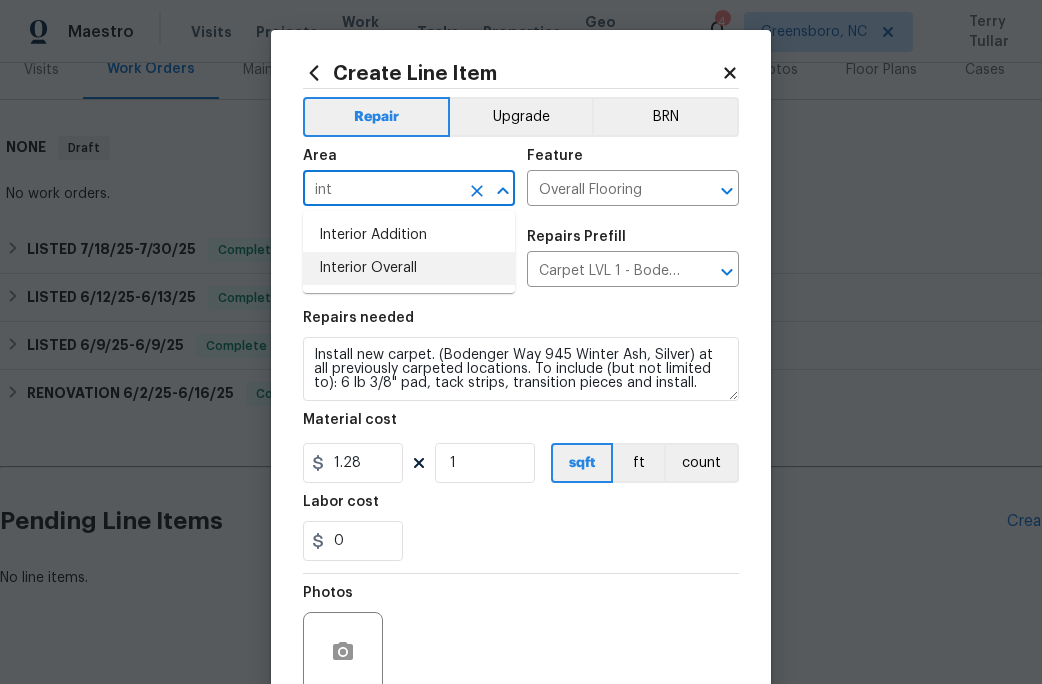 click on "Interior Overall" at bounding box center (409, 268) 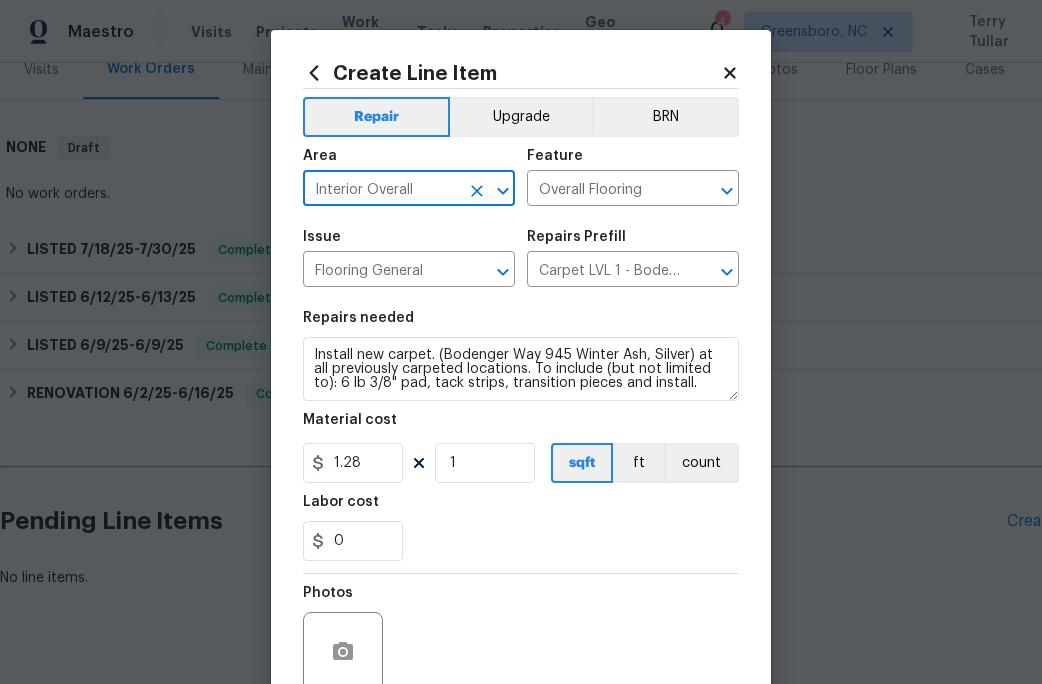 type on "Interior Overall" 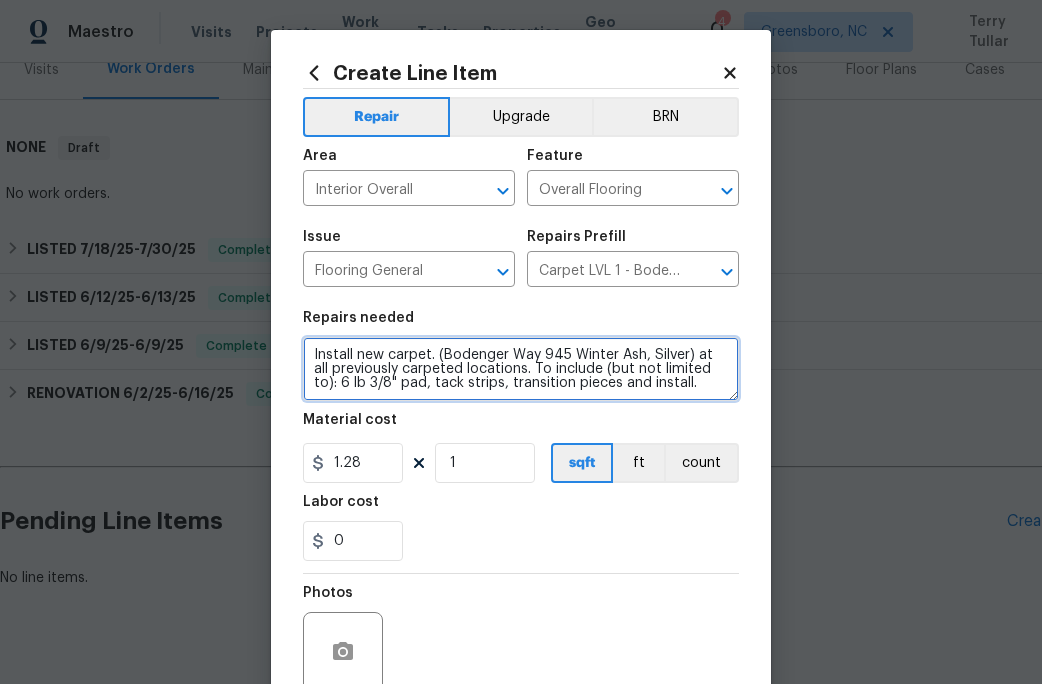 click on "Install new carpet. (Bodenger Way 945 Winter Ash, Silver) at all previously carpeted locations. To include (but not limited to): 6 lb 3/8" pad, tack strips, transition pieces and install." at bounding box center (521, 369) 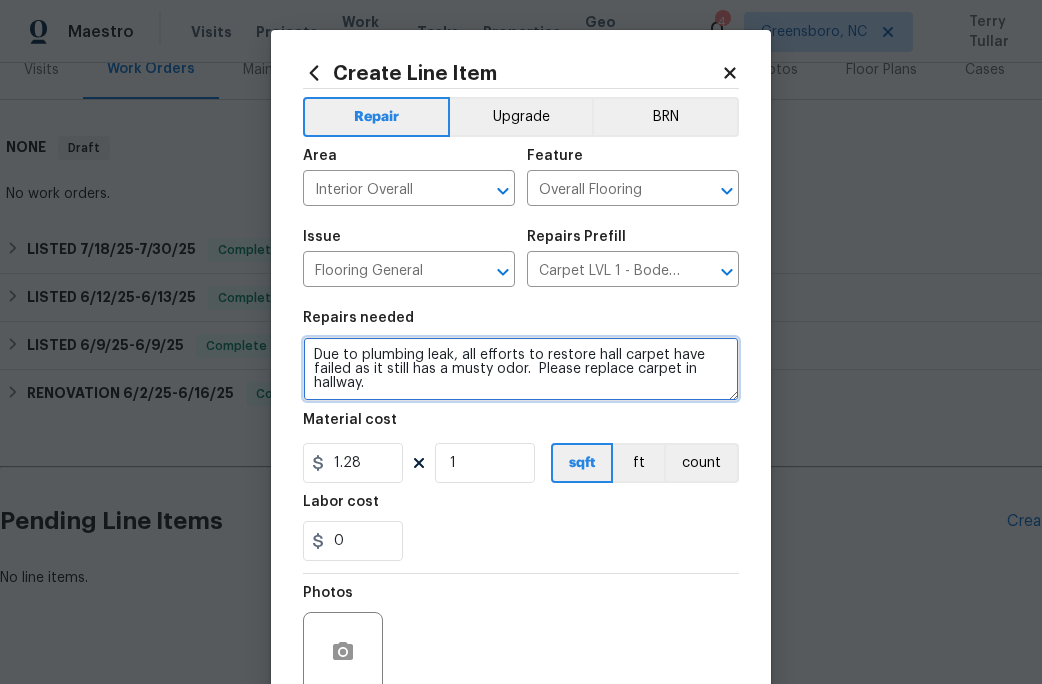 click on "Due to plumbing leak, all efforts to restore hall carpet have failed as it still has a musty odor.  Please replace carpet in hallway.
Install new carpet. ([STREET] [NUMBER] [COLOR], [COLOR]) at all previously carpeted locations. To include (but not limited to): 6 lb 3/8" pad, tack strips, transition pieces and install." at bounding box center [521, 369] 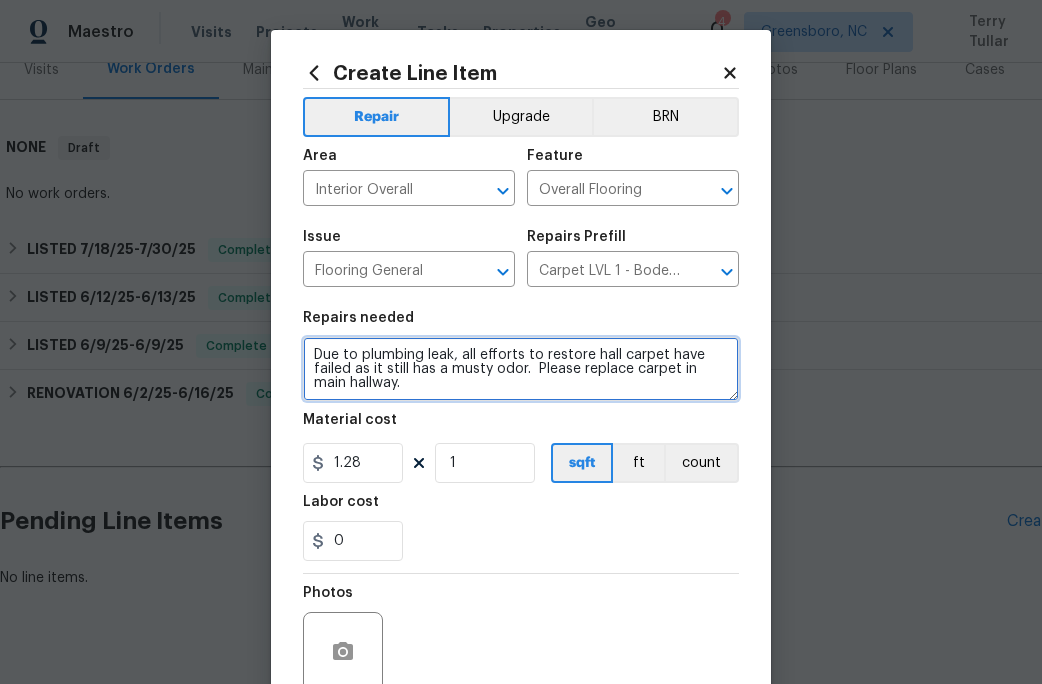 click on "Due to plumbing leak, all efforts to restore hall carpet have failed as it still has a musty odor.  Please replace carpet in main hallway.
Install new carpet. ([STREET] [NUMBER] [COLOR], [COLOR]) at all previously carpeted locations. To include (but not limited to): 6 lb 3/8" pad, tack strips, transition pieces and install." at bounding box center (521, 369) 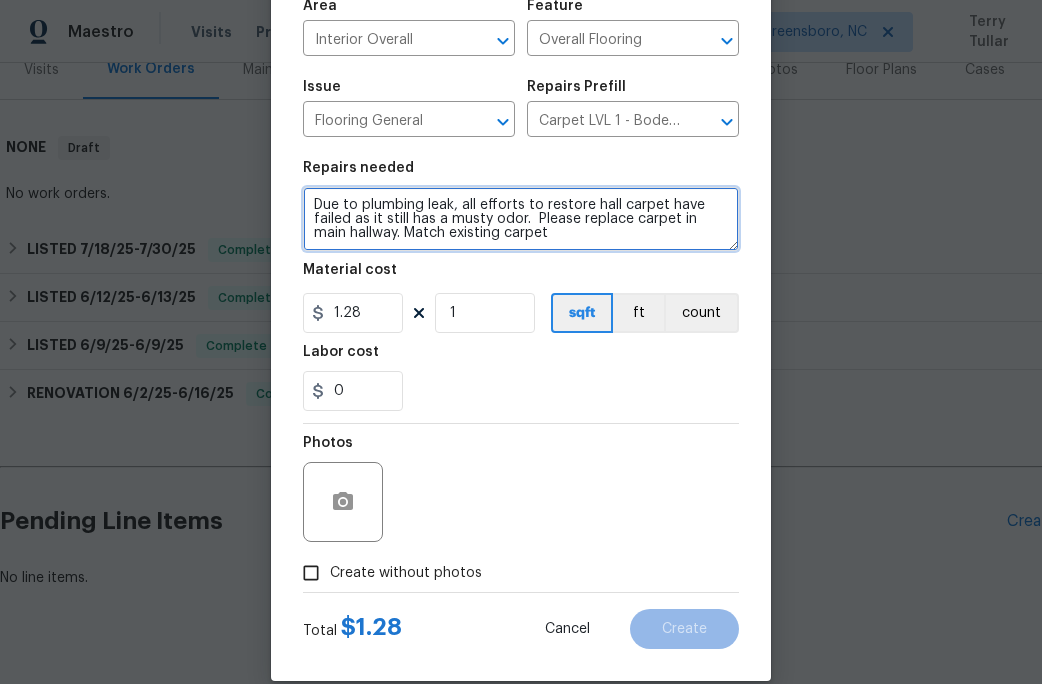 scroll, scrollTop: 178, scrollLeft: 0, axis: vertical 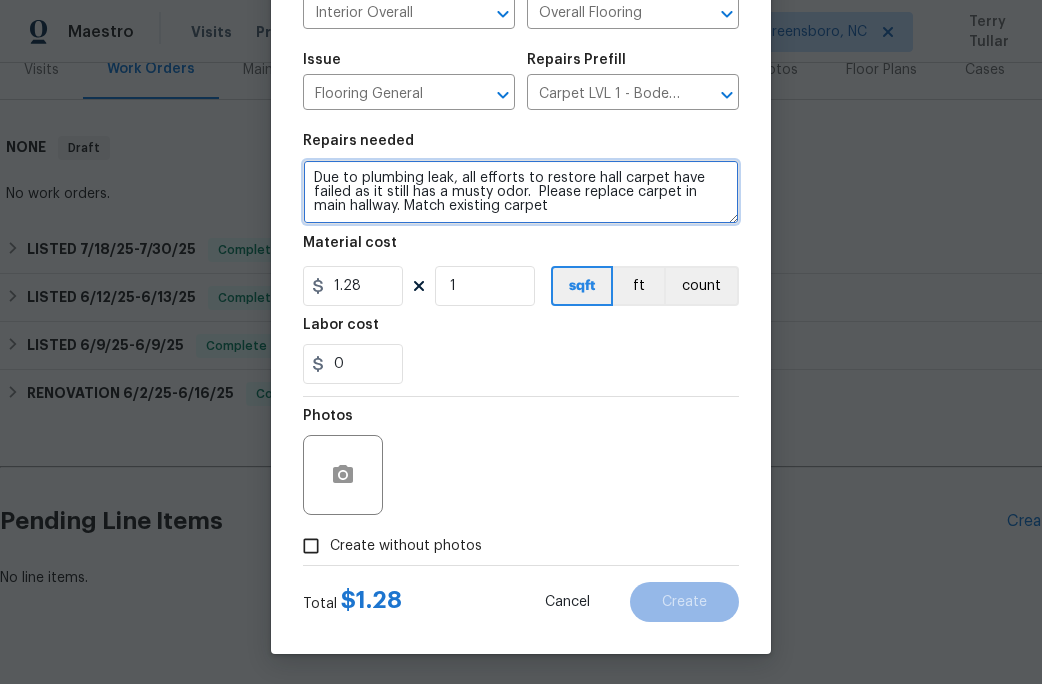 type on "Due to plumbing leak, all efforts to restore hall carpet have failed as it still has a musty odor.  Please replace carpet in main hallway. Match existing carpet
Install new carpet. ([STREET] [NUMBER] [COLOR] [ITEM], [CITY]) at all previously carpeted locations. To include (but not limited to): 6 lb 3/8" pad, tack strips, transition pieces and install." 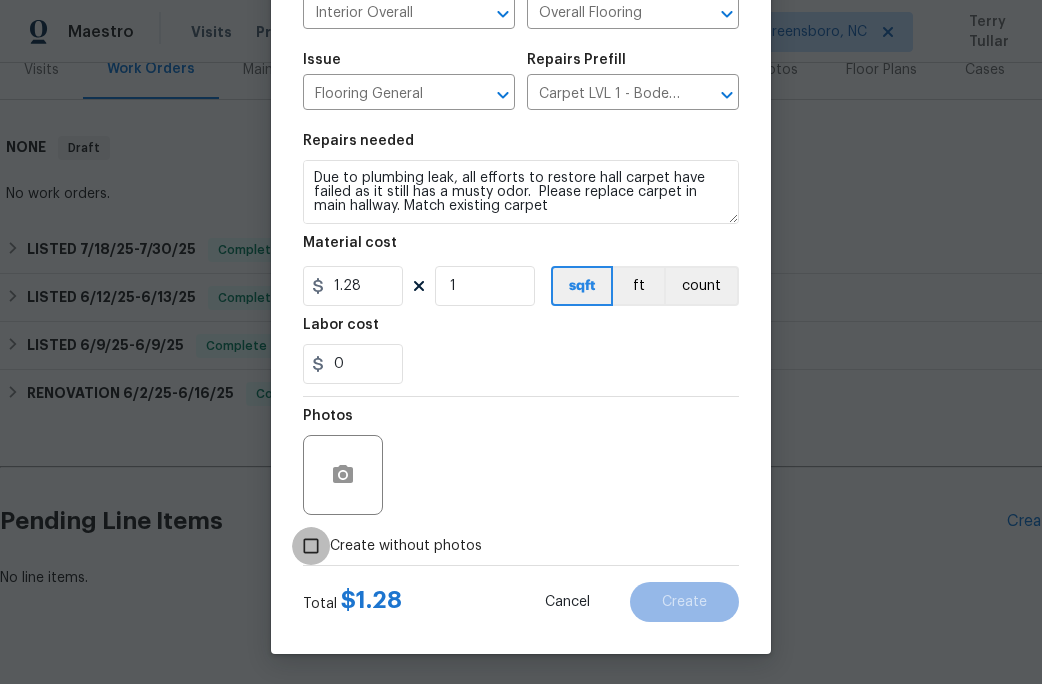 click on "Create without photos" at bounding box center (311, 546) 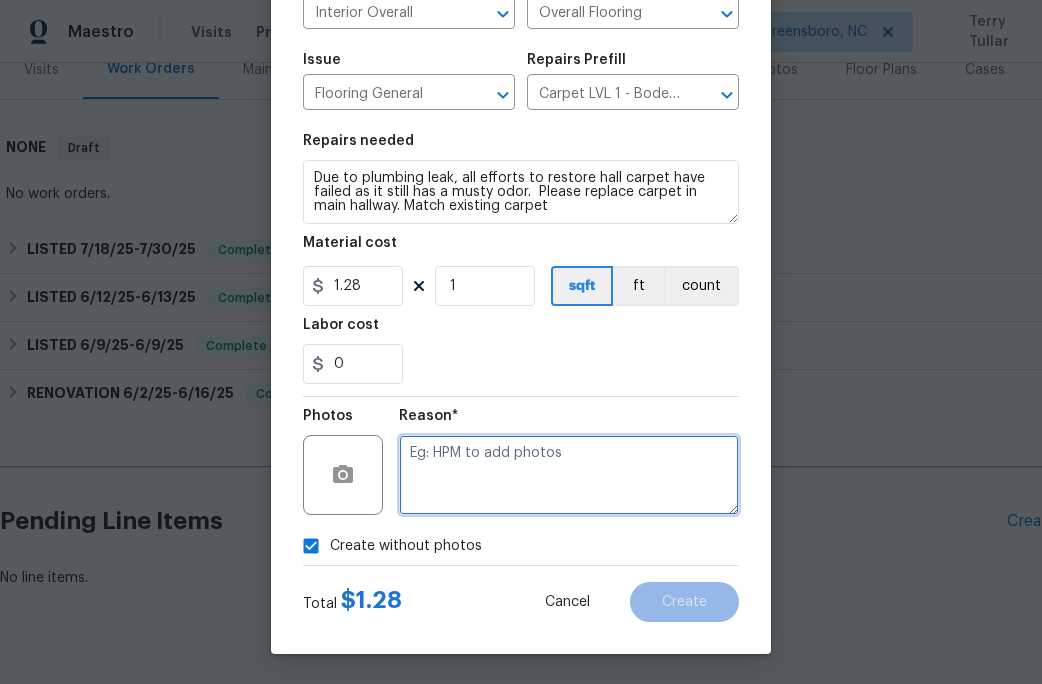 click at bounding box center [569, 475] 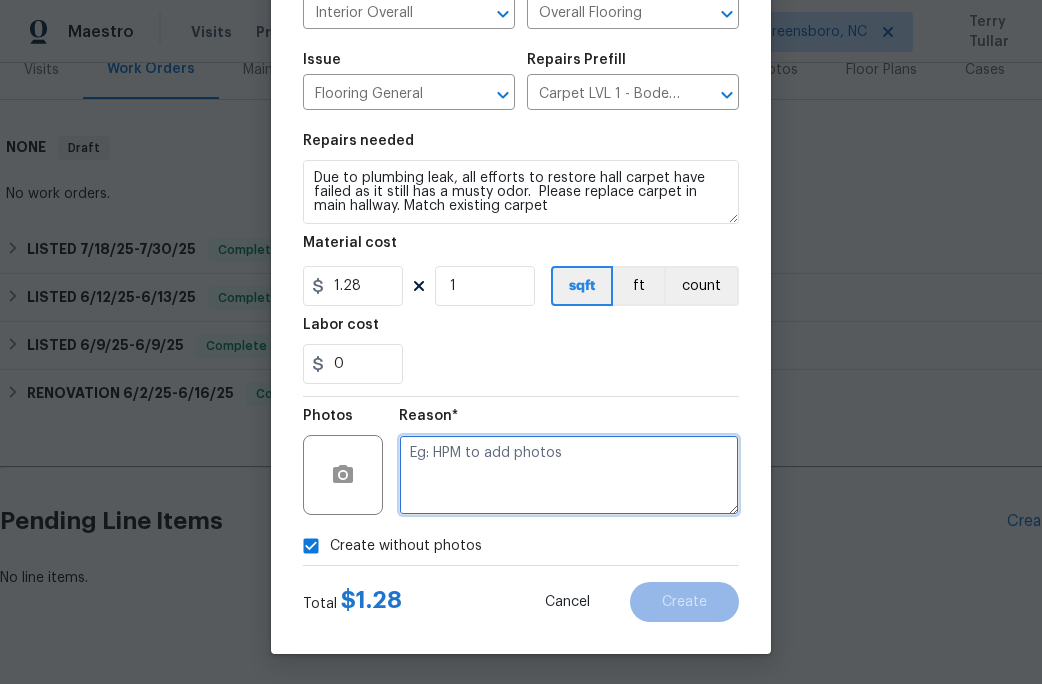 type on "c" 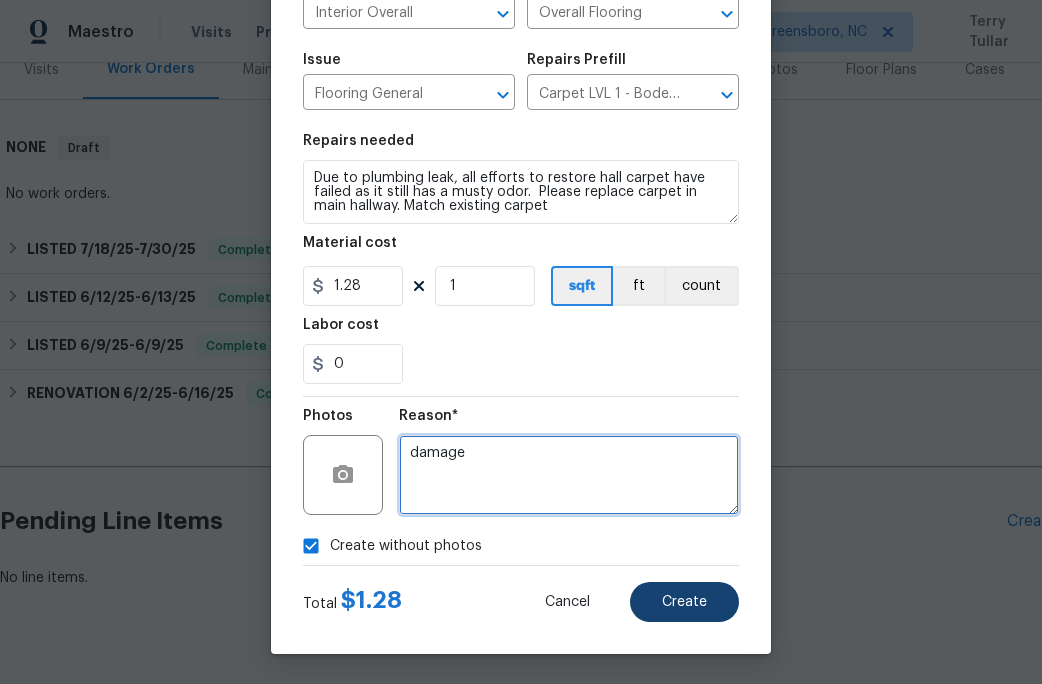 type on "damage" 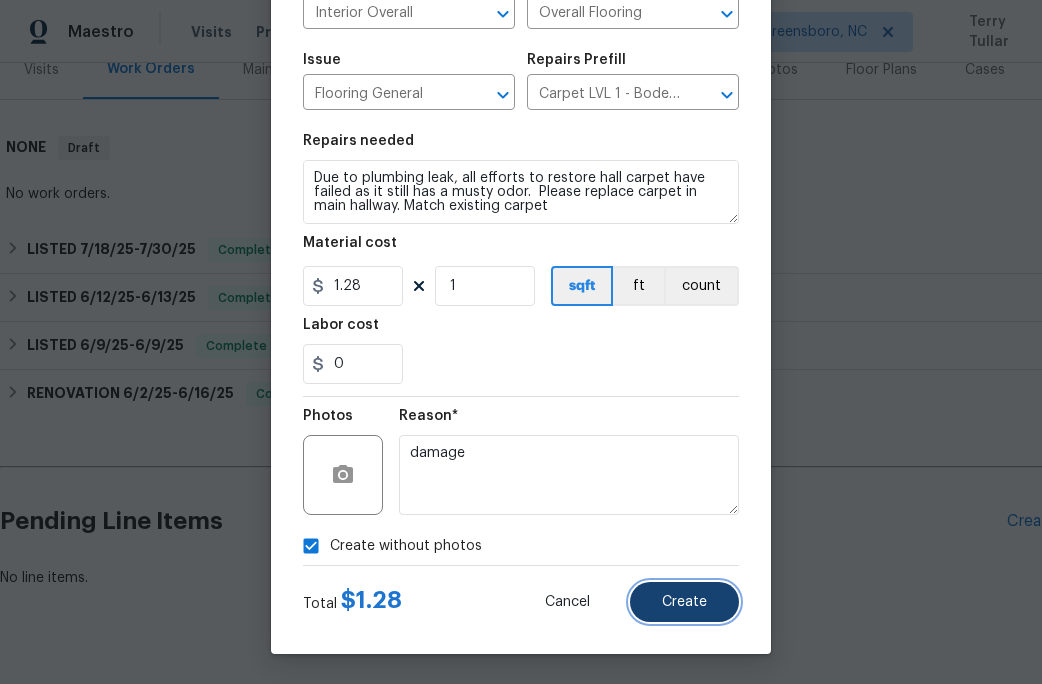 click on "Create" at bounding box center (684, 602) 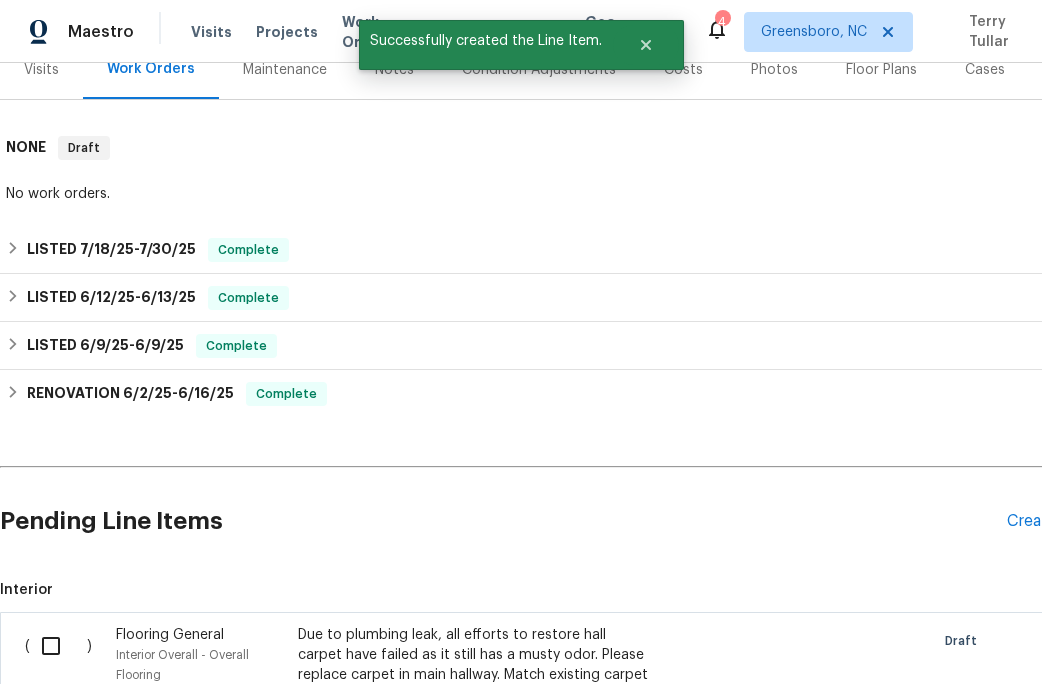 click at bounding box center [58, 646] 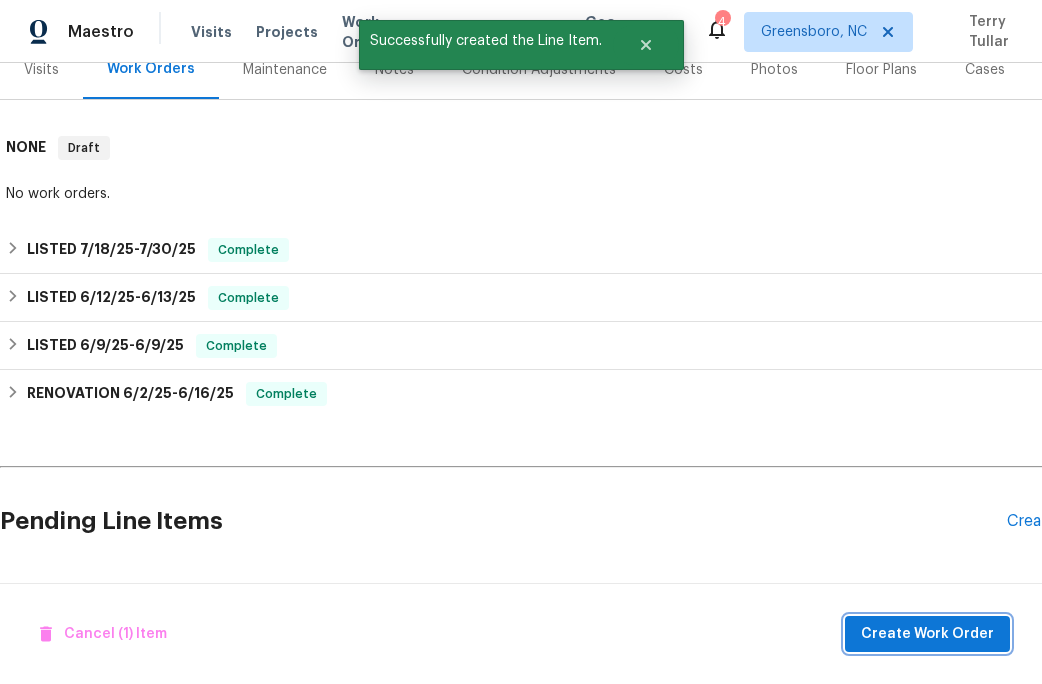 click on "Create Work Order" at bounding box center (927, 634) 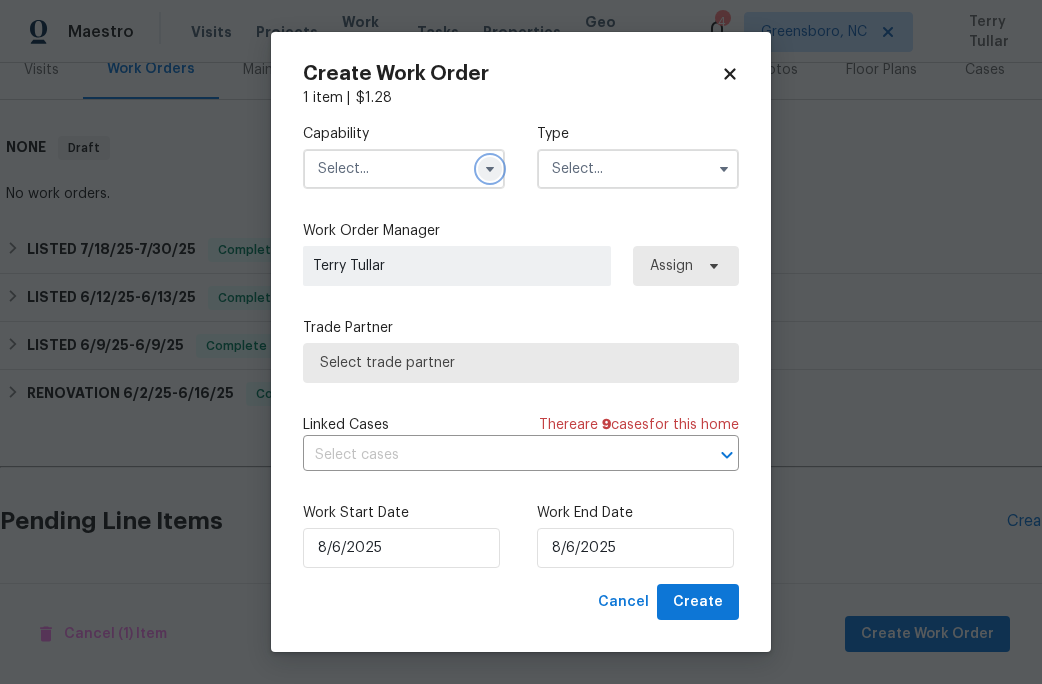 click 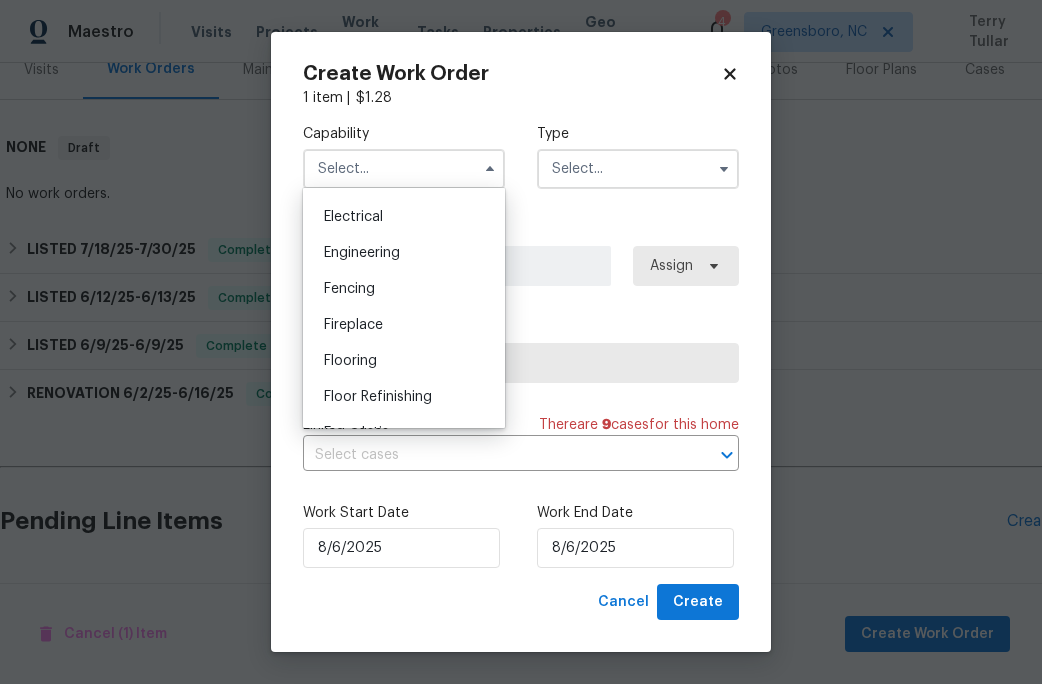 scroll, scrollTop: 625, scrollLeft: 0, axis: vertical 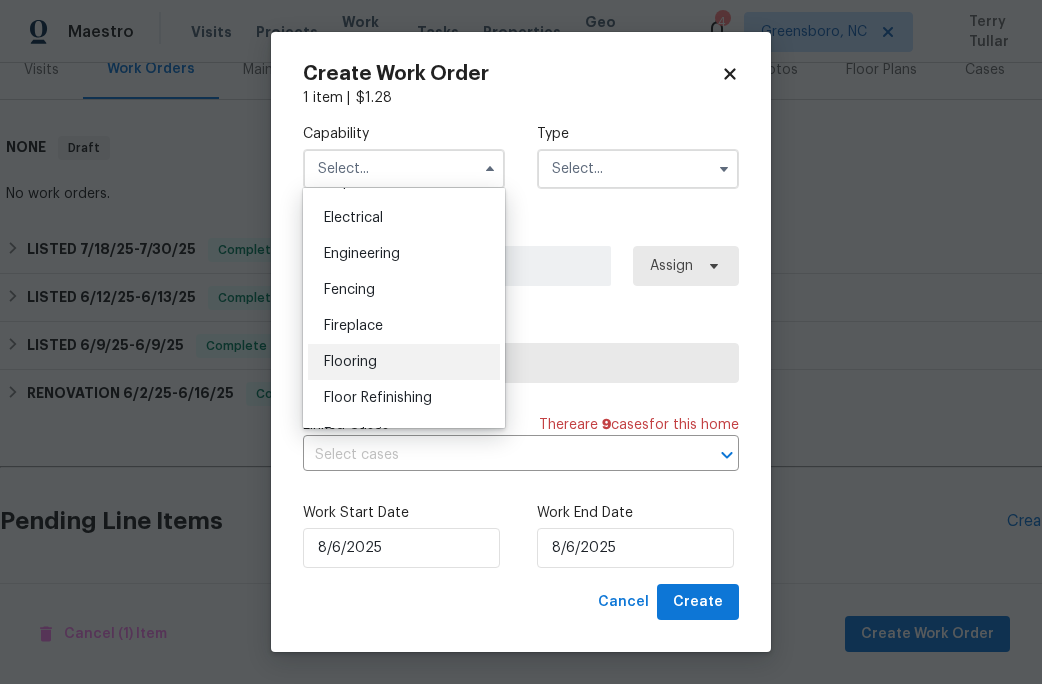 click on "Flooring" at bounding box center [350, 362] 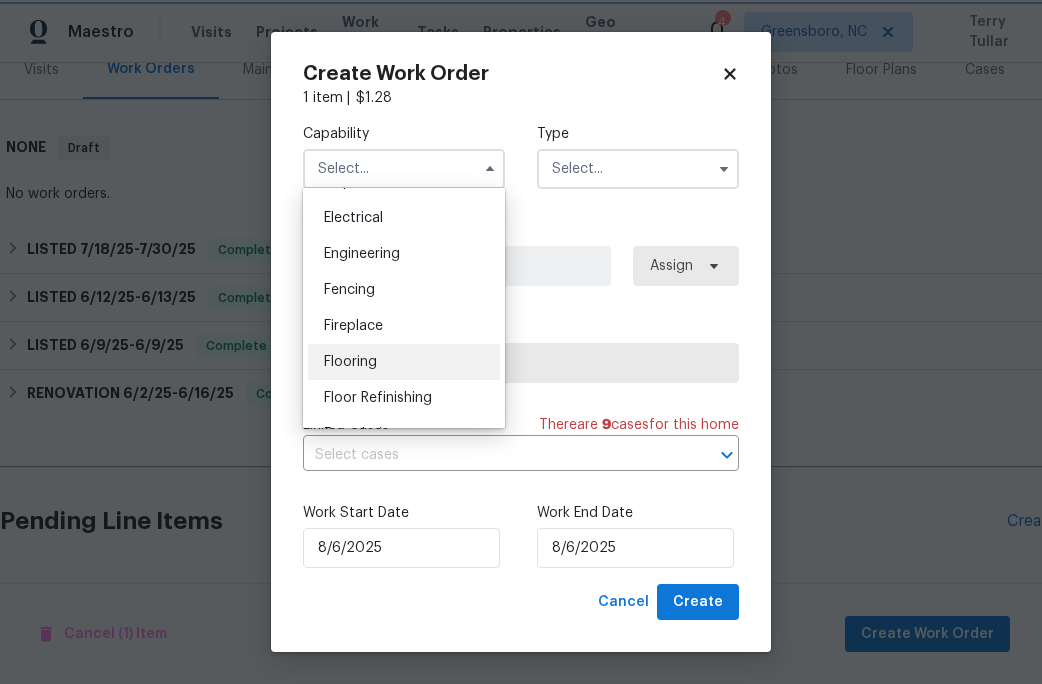 type on "Flooring" 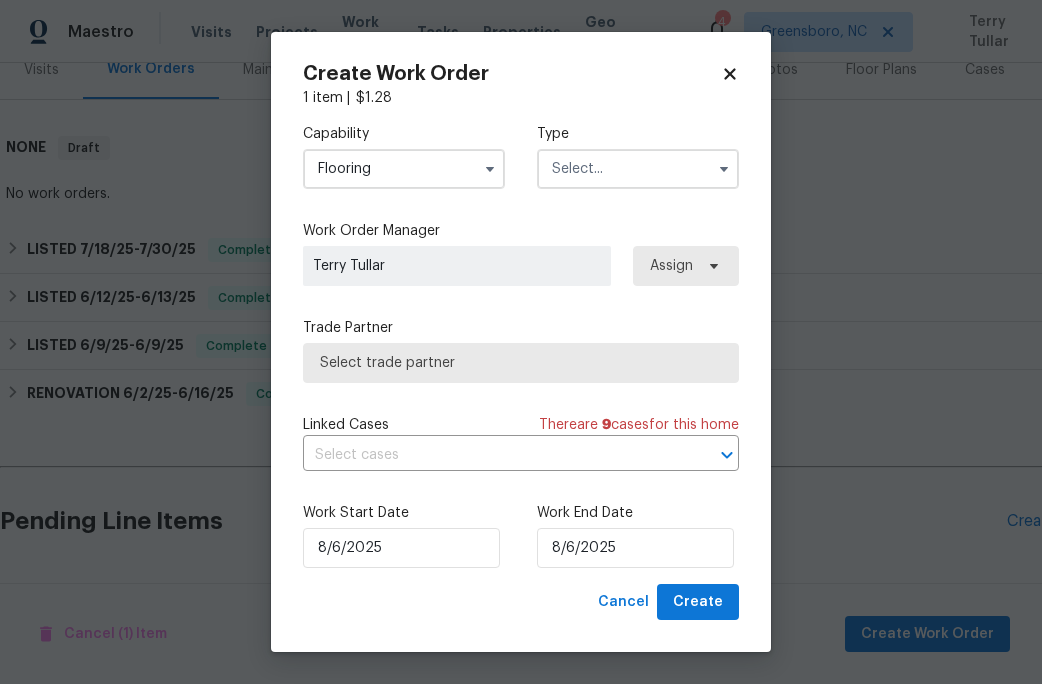 click at bounding box center [638, 169] 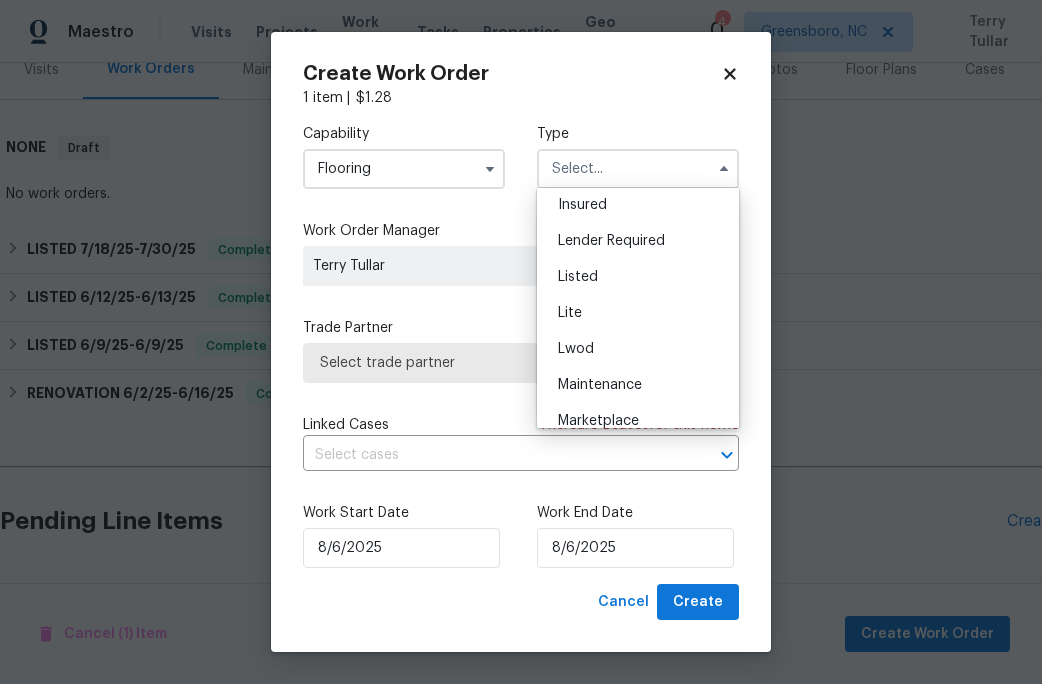 scroll, scrollTop: 157, scrollLeft: 0, axis: vertical 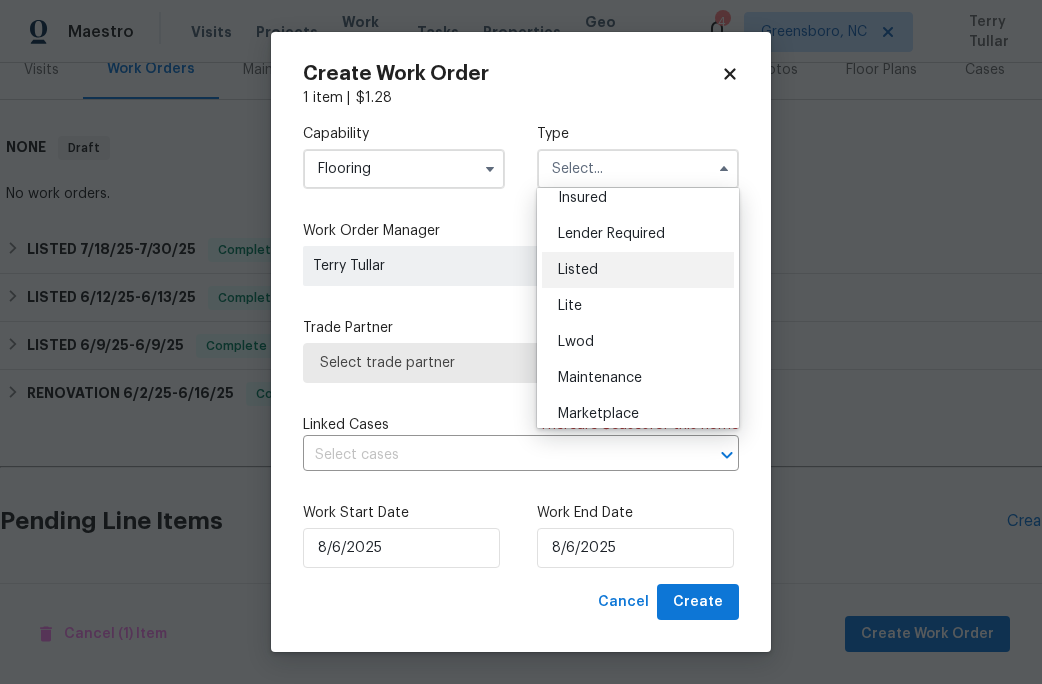 click on "Listed" at bounding box center [638, 270] 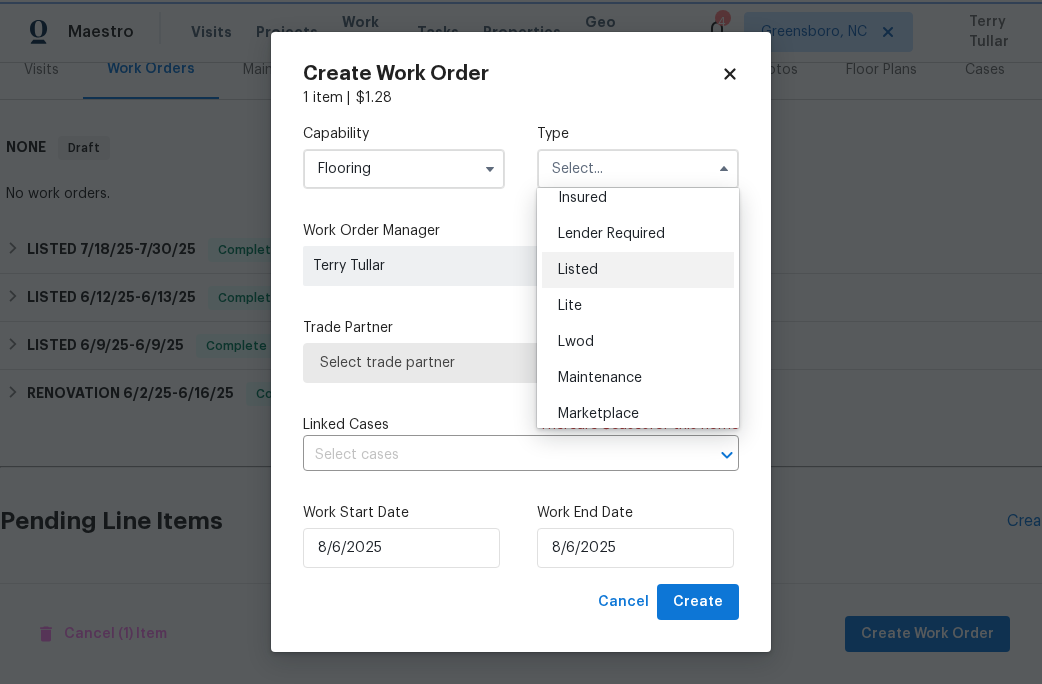 type on "Listed" 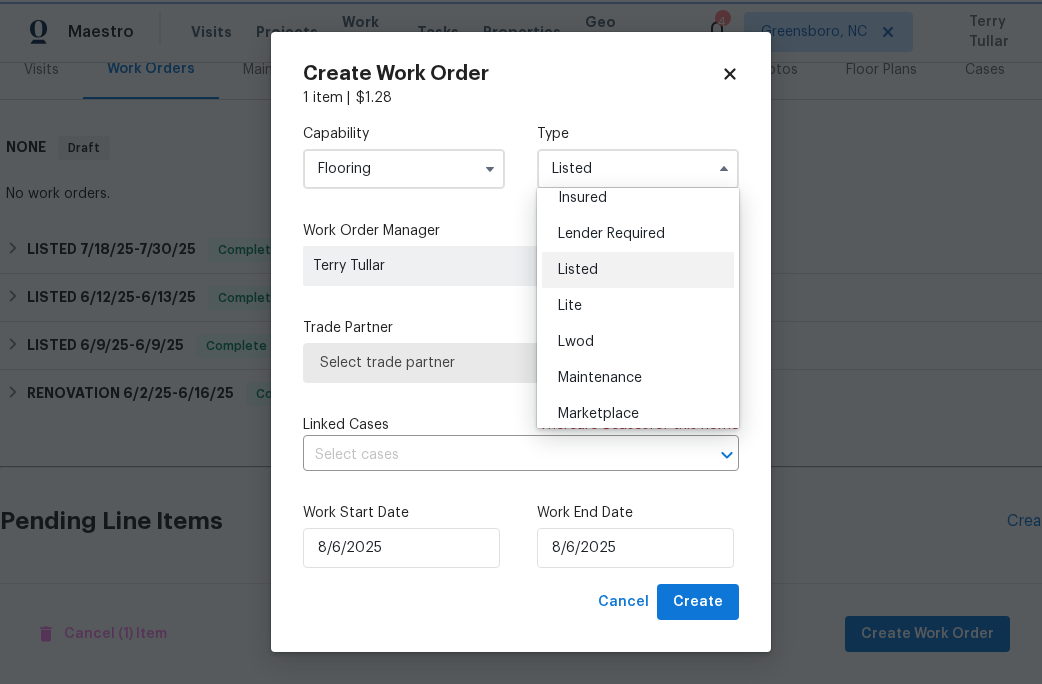scroll, scrollTop: 0, scrollLeft: 0, axis: both 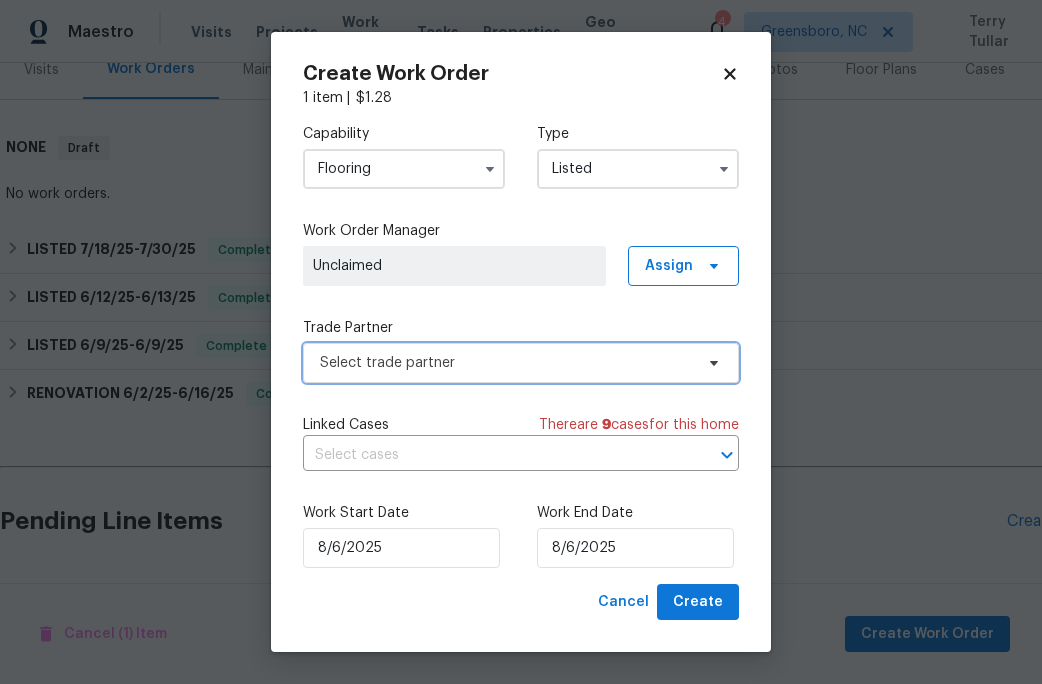 click on "Select trade partner" at bounding box center (521, 363) 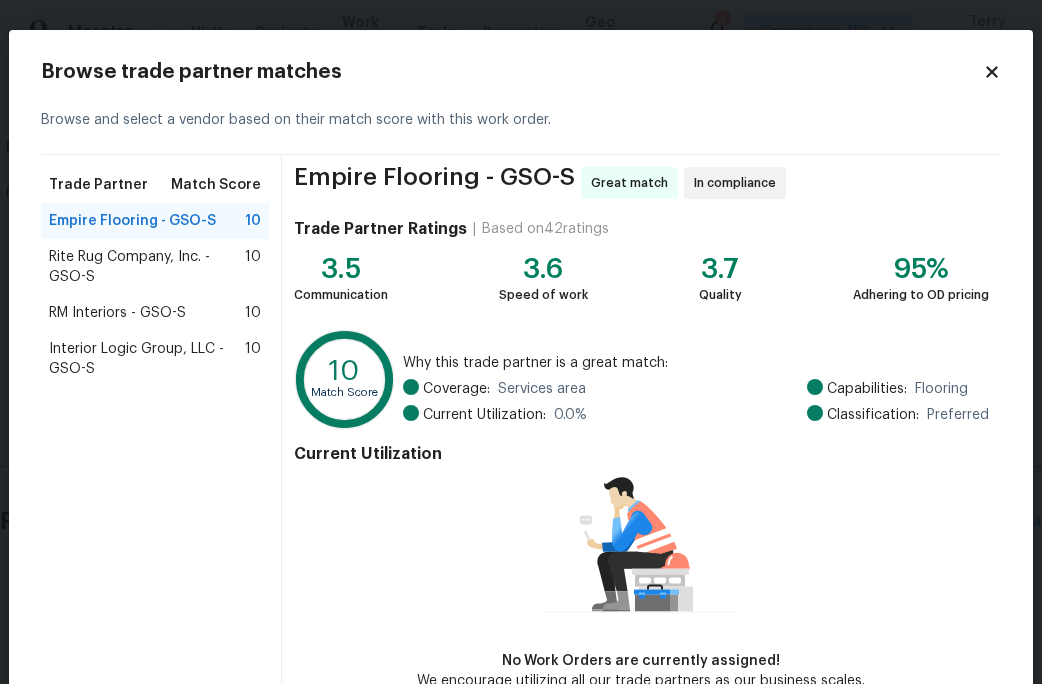 click on "Interior Logic Group, LLC - GSO-S" at bounding box center [147, 359] 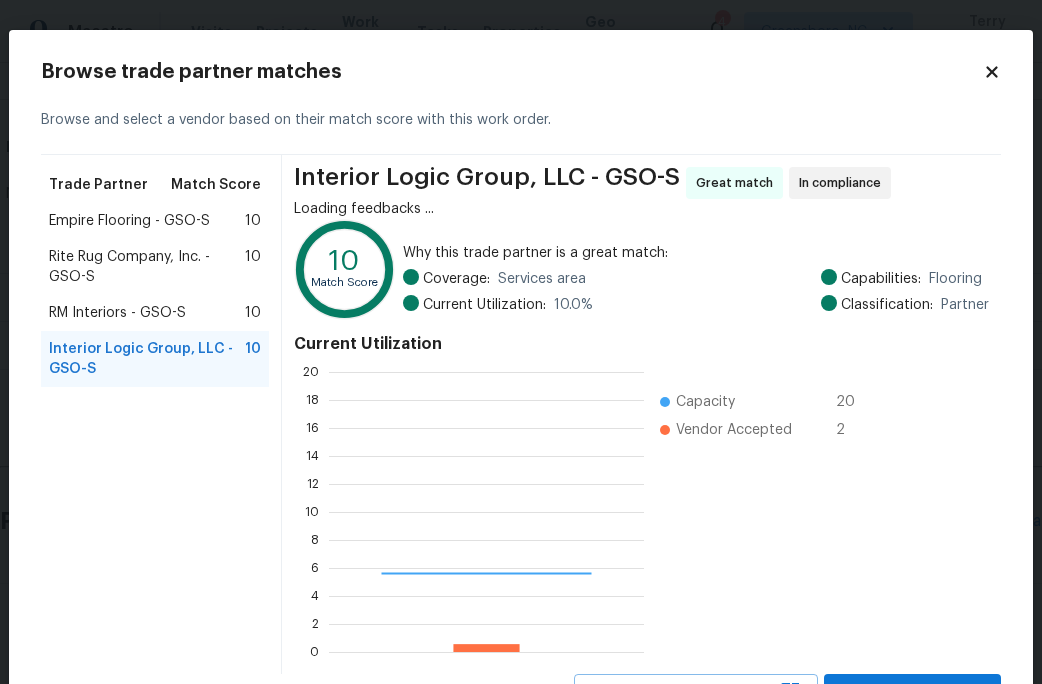 scroll, scrollTop: 2, scrollLeft: 2, axis: both 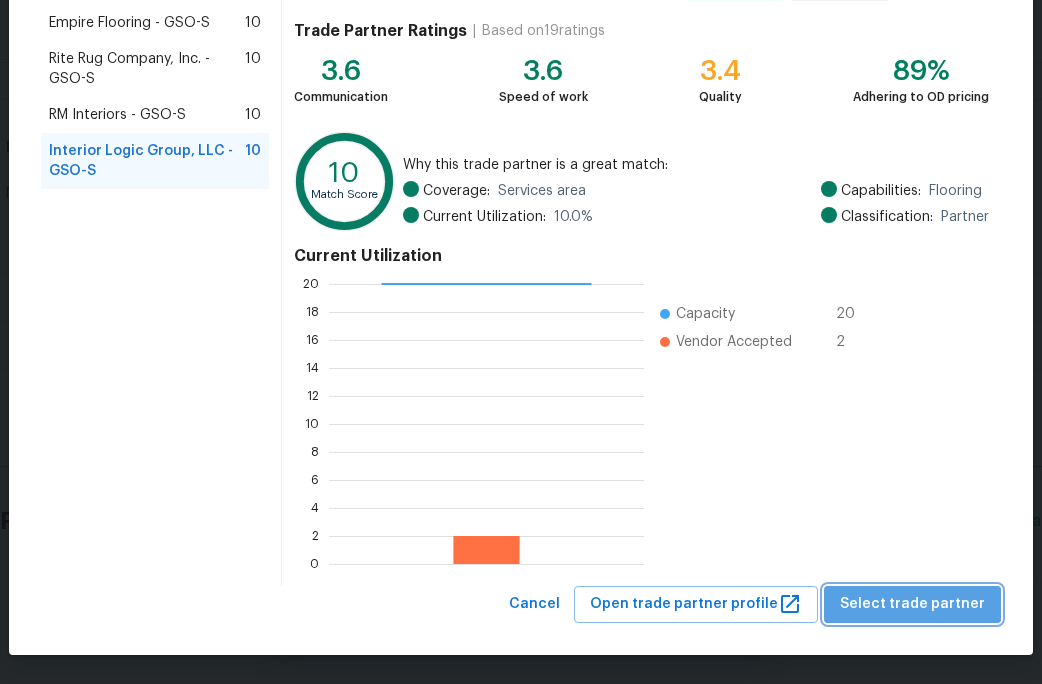 click on "Select trade partner" at bounding box center (912, 604) 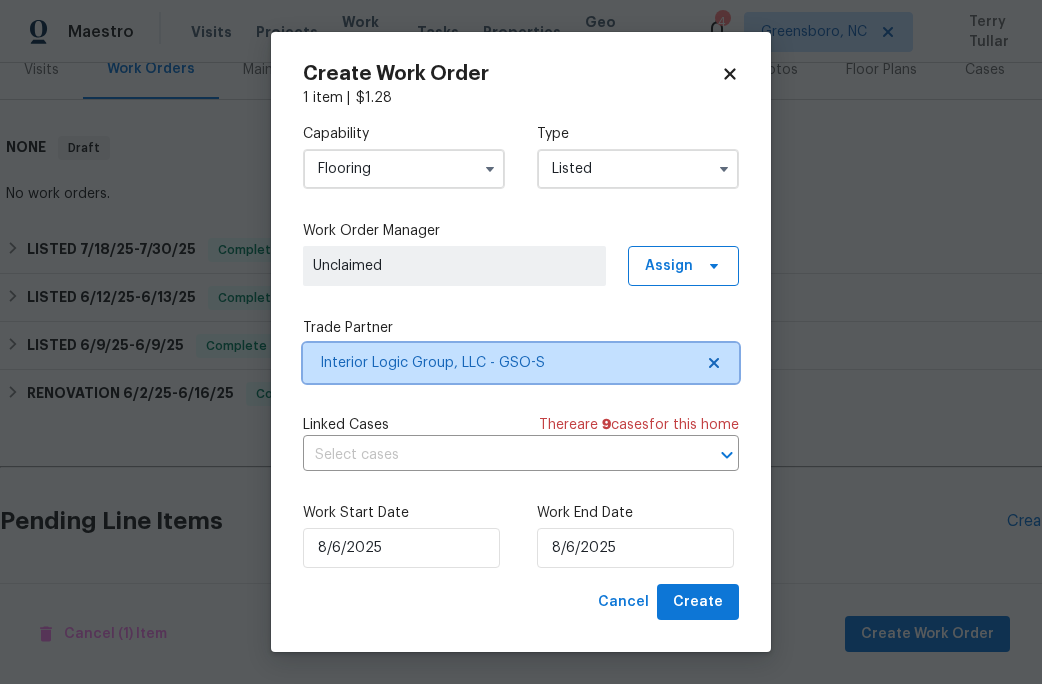 scroll, scrollTop: 0, scrollLeft: 0, axis: both 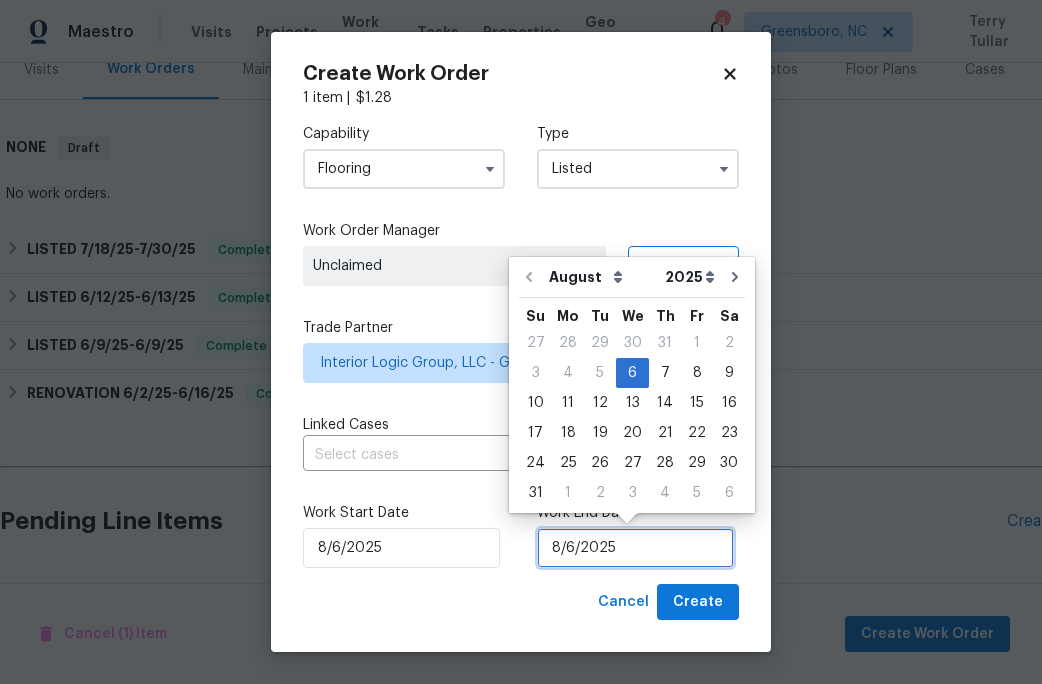click on "8/6/2025" at bounding box center (635, 548) 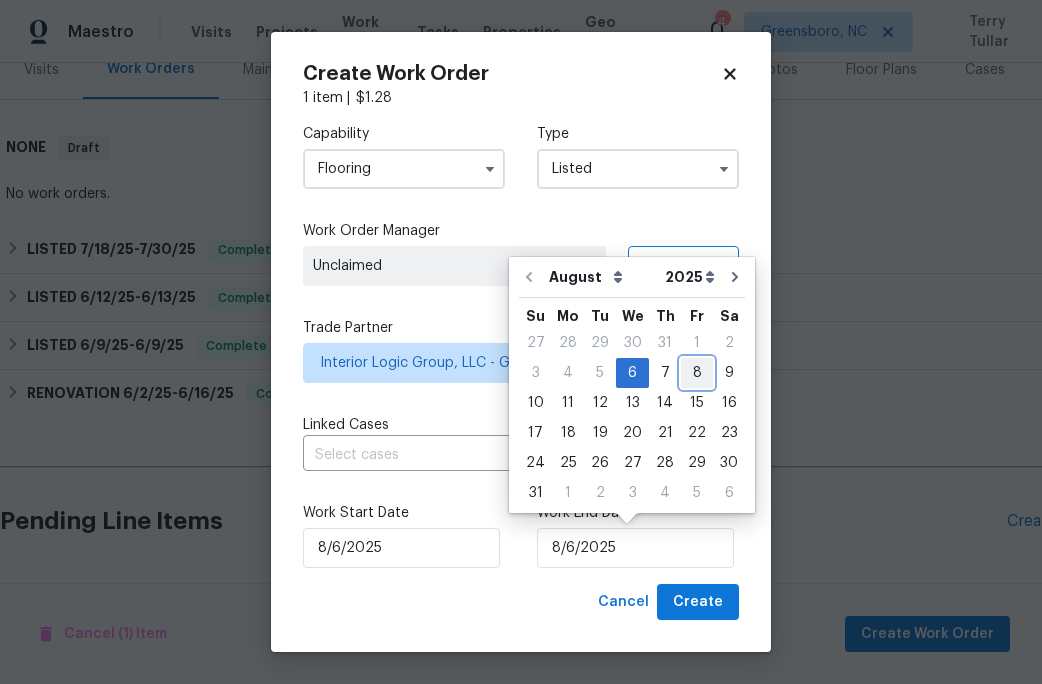 click on "8" at bounding box center (697, 373) 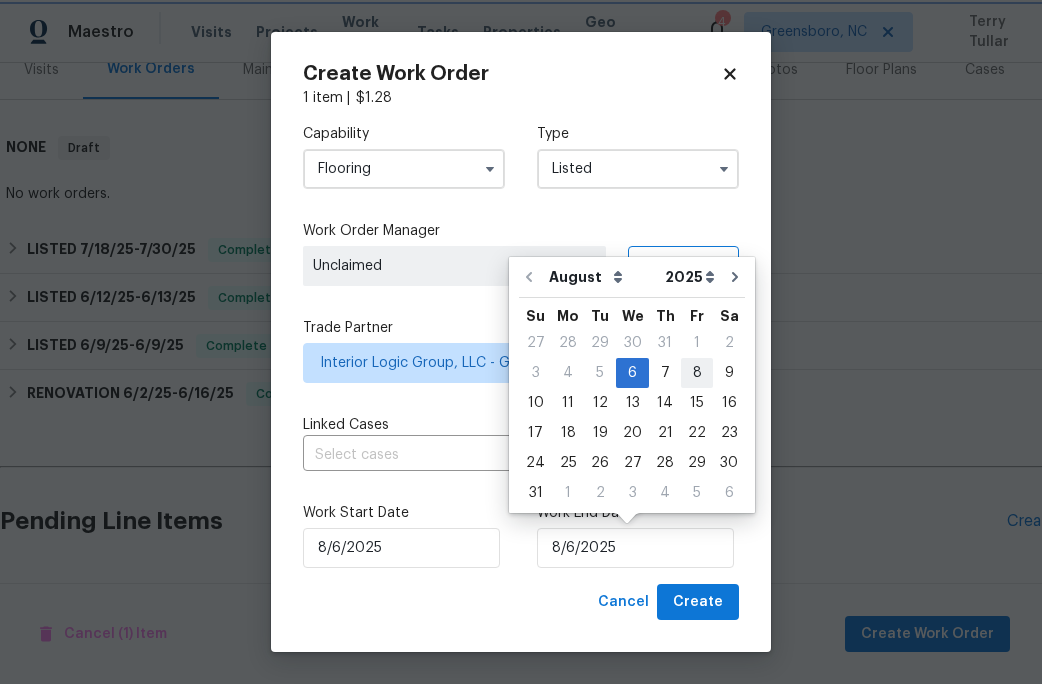 type on "8/8/2025" 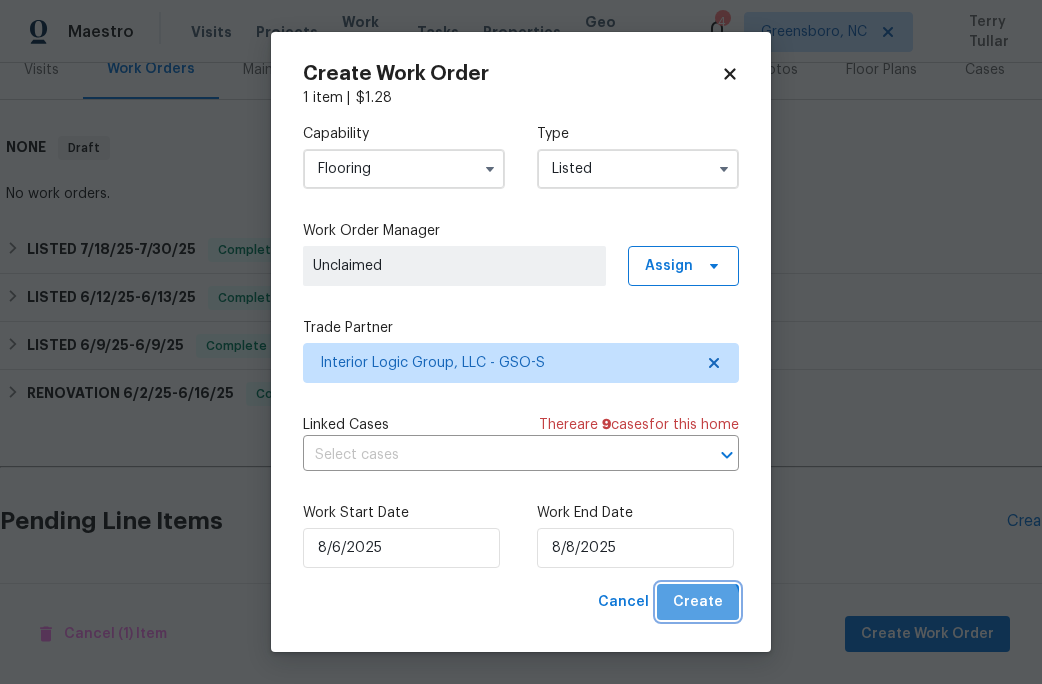 click on "Create" at bounding box center (698, 602) 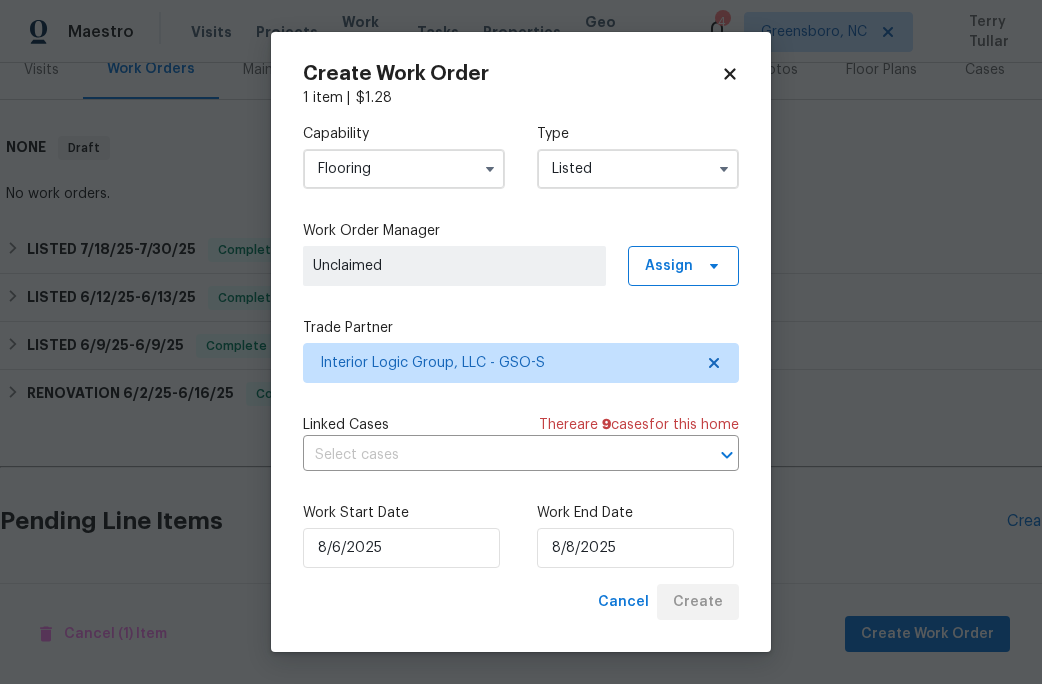 checkbox on "false" 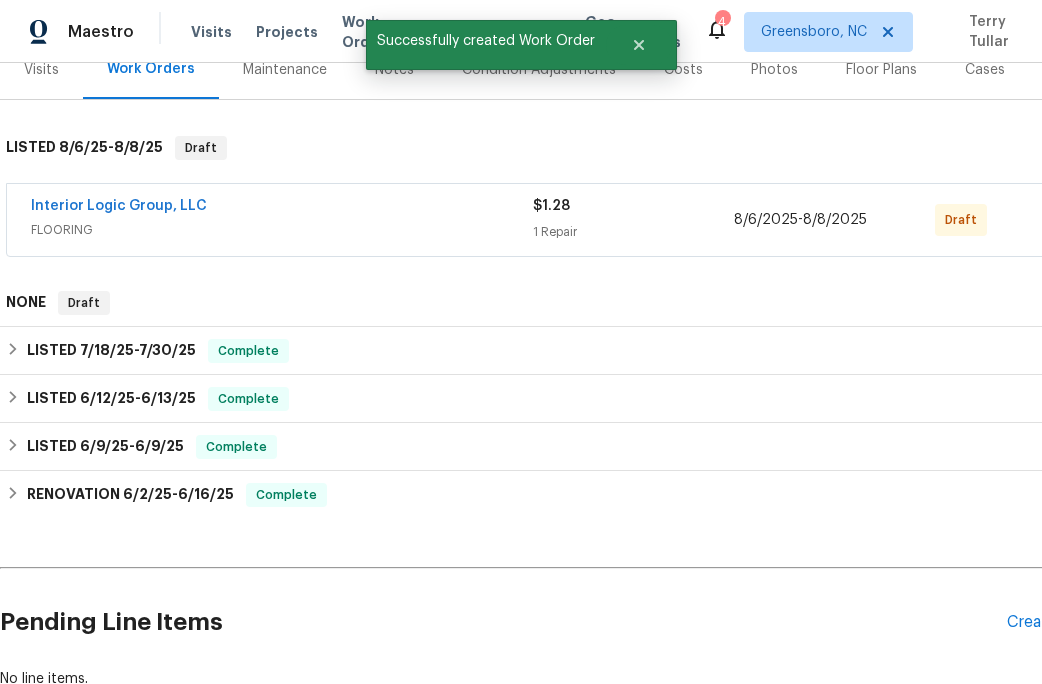 click on "Interior Logic Group, LLC" at bounding box center (119, 206) 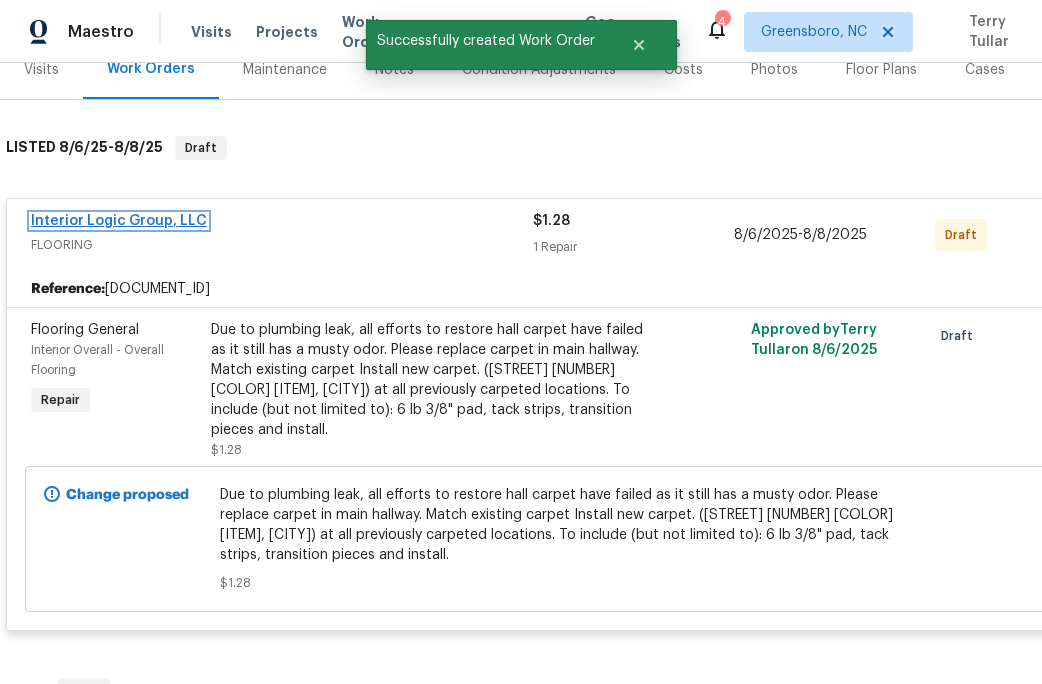 click on "Interior Logic Group, LLC" at bounding box center (119, 221) 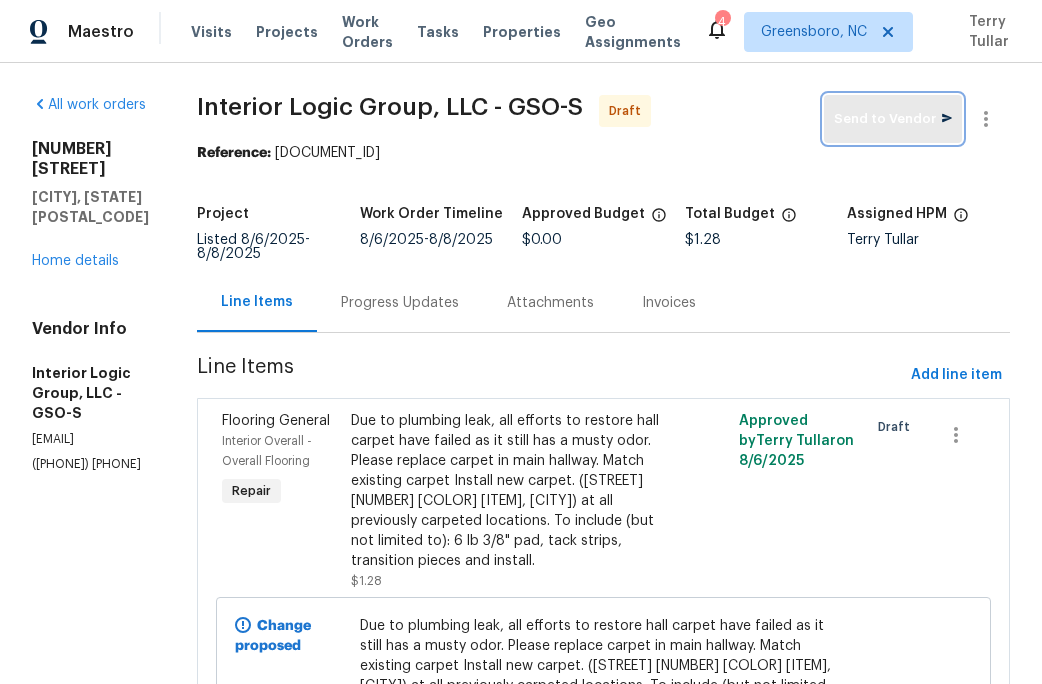 click on "Send to Vendor" at bounding box center [893, 119] 